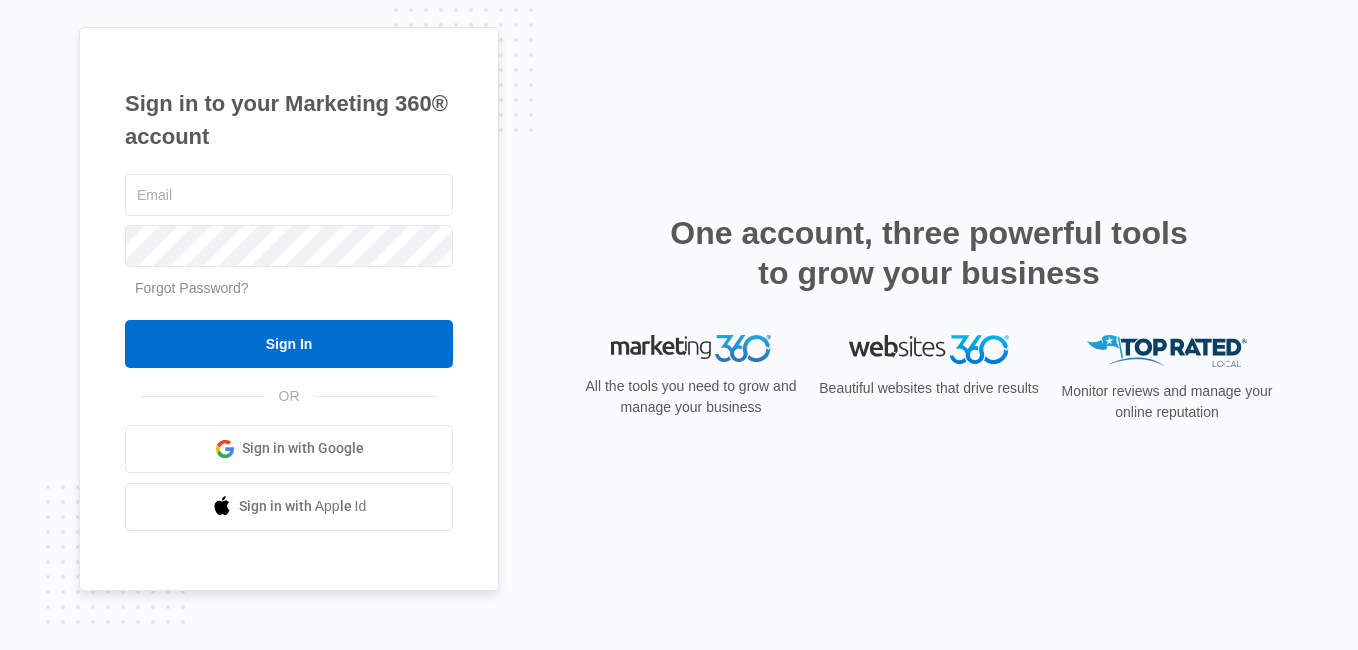 scroll, scrollTop: 0, scrollLeft: 0, axis: both 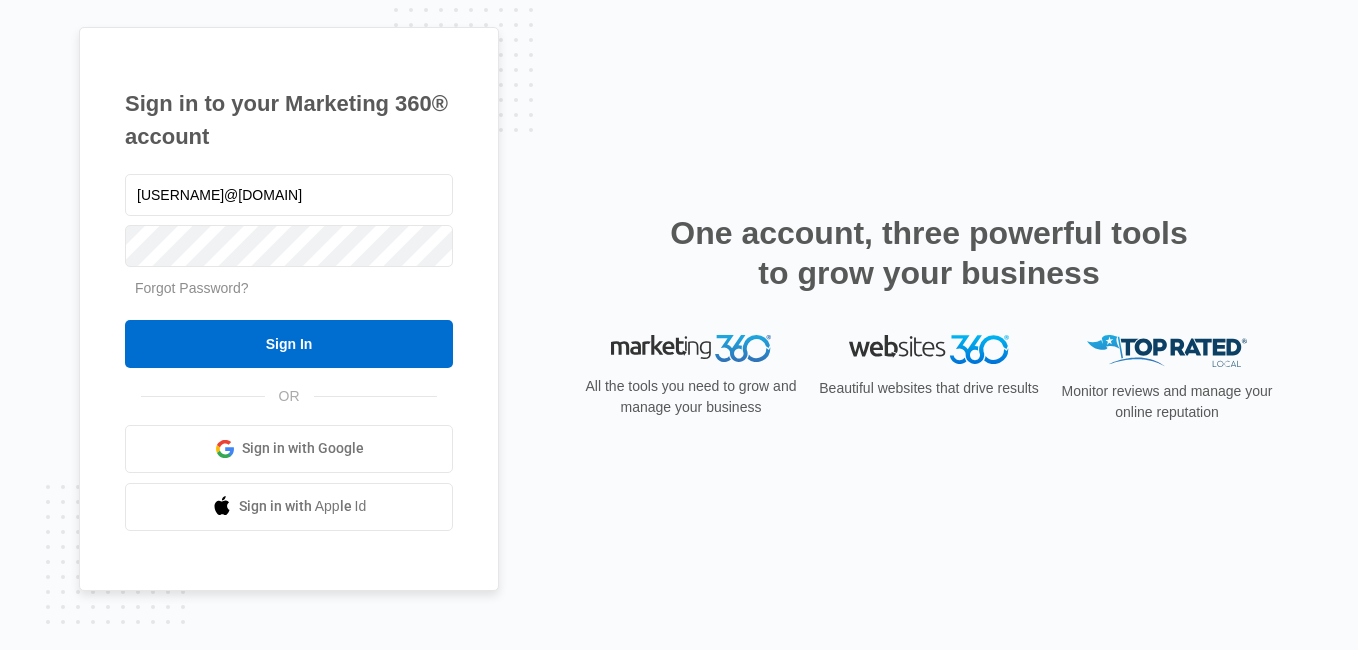type on "mdelduca@flycti.com" 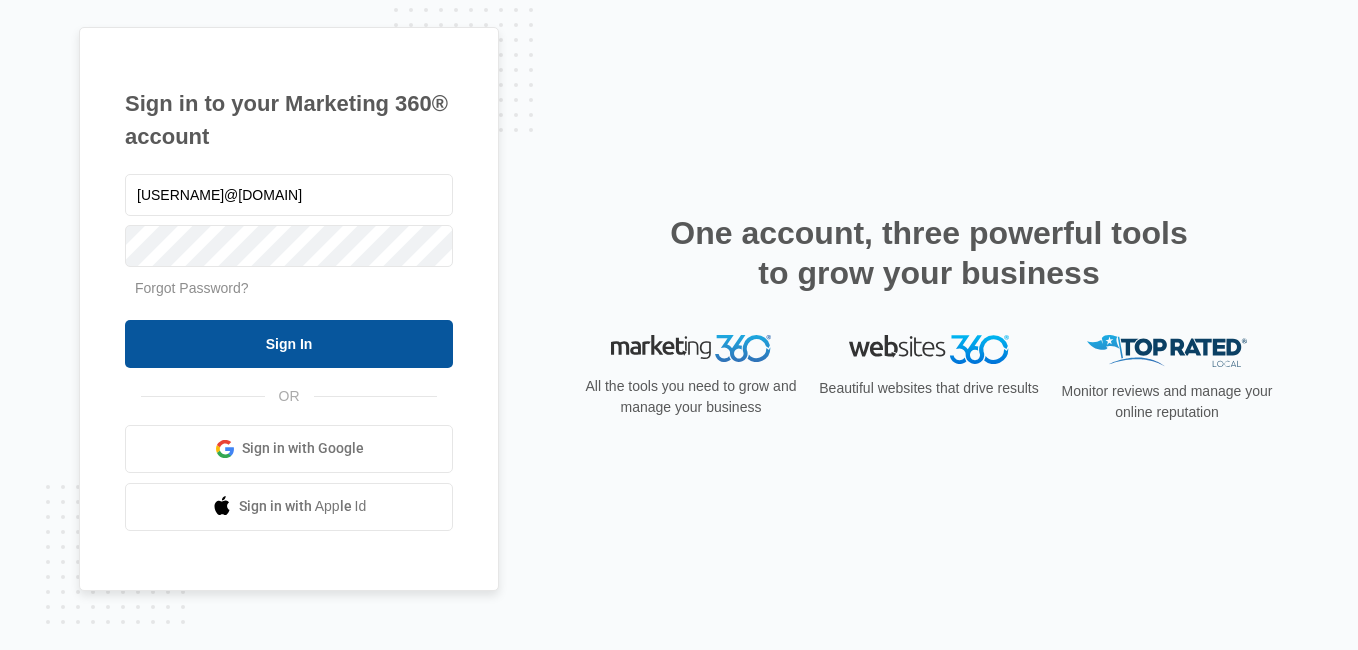 click on "Sign In" at bounding box center [289, 344] 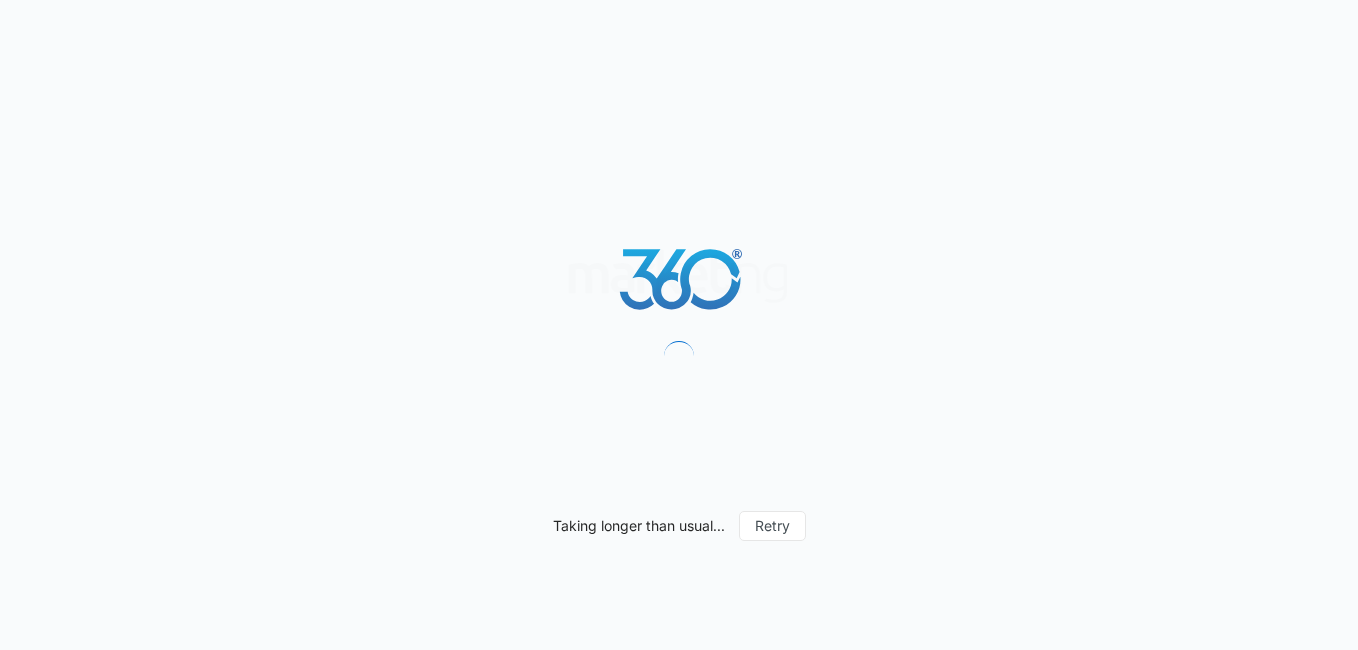 scroll, scrollTop: 0, scrollLeft: 0, axis: both 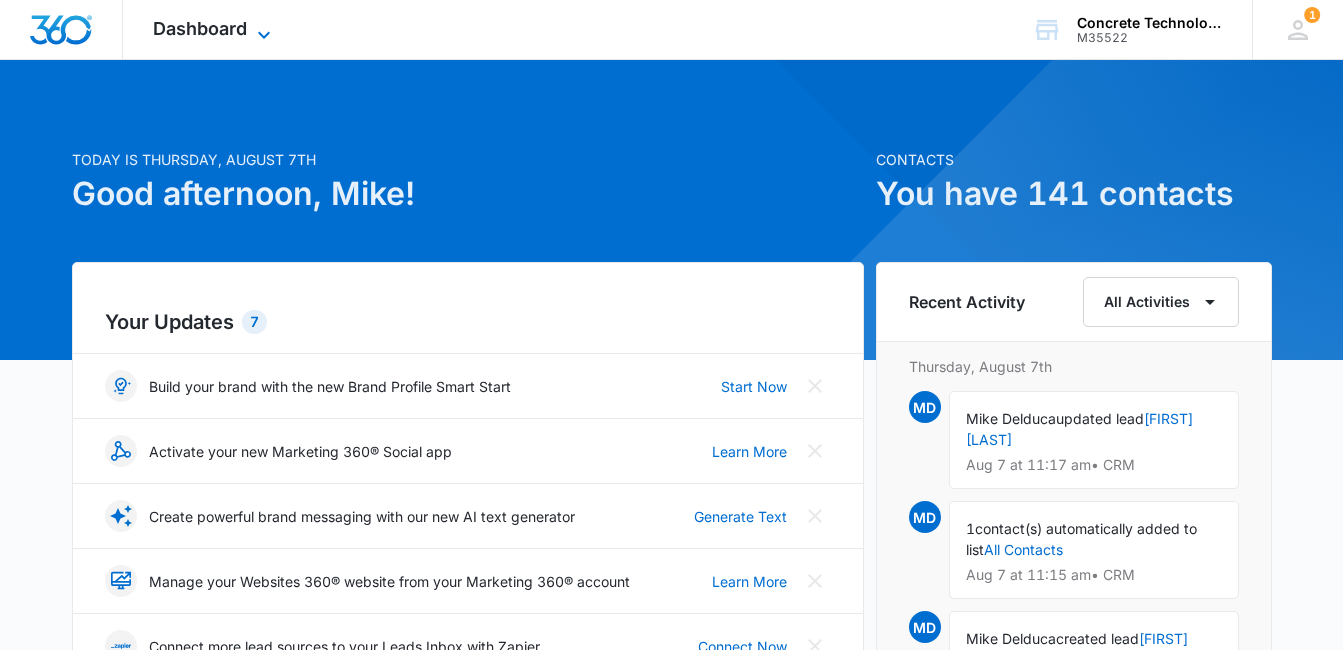 click 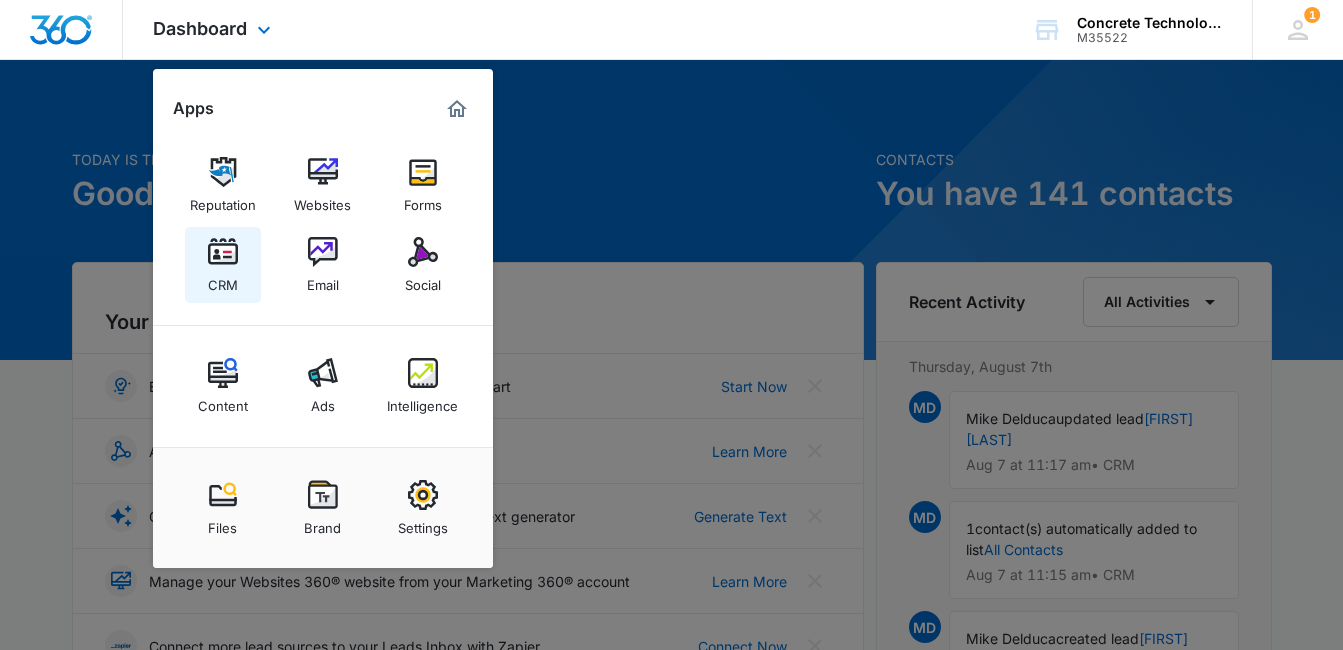 click on "CRM" at bounding box center [223, 280] 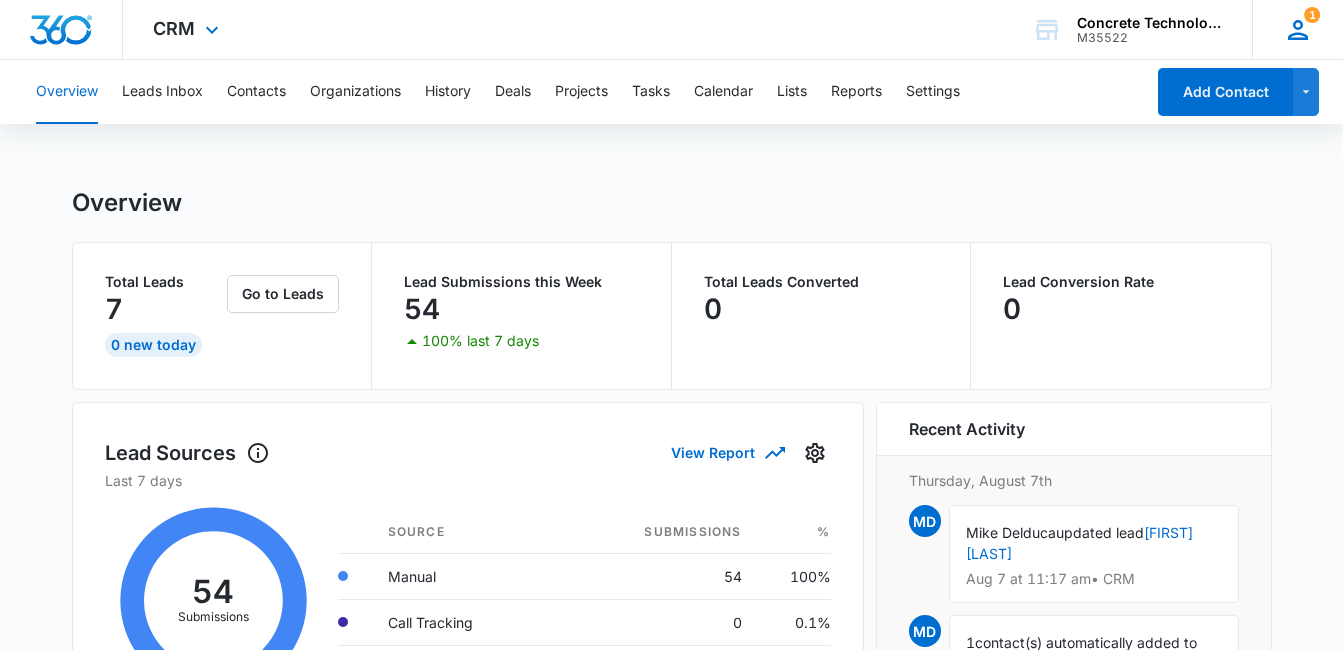 click on "1 MD [FIRST] [LAST] [EMAIL] My Profile 1 Notifications Support Logout Terms & Conditions   •   Privacy Policy" at bounding box center (1297, 29) 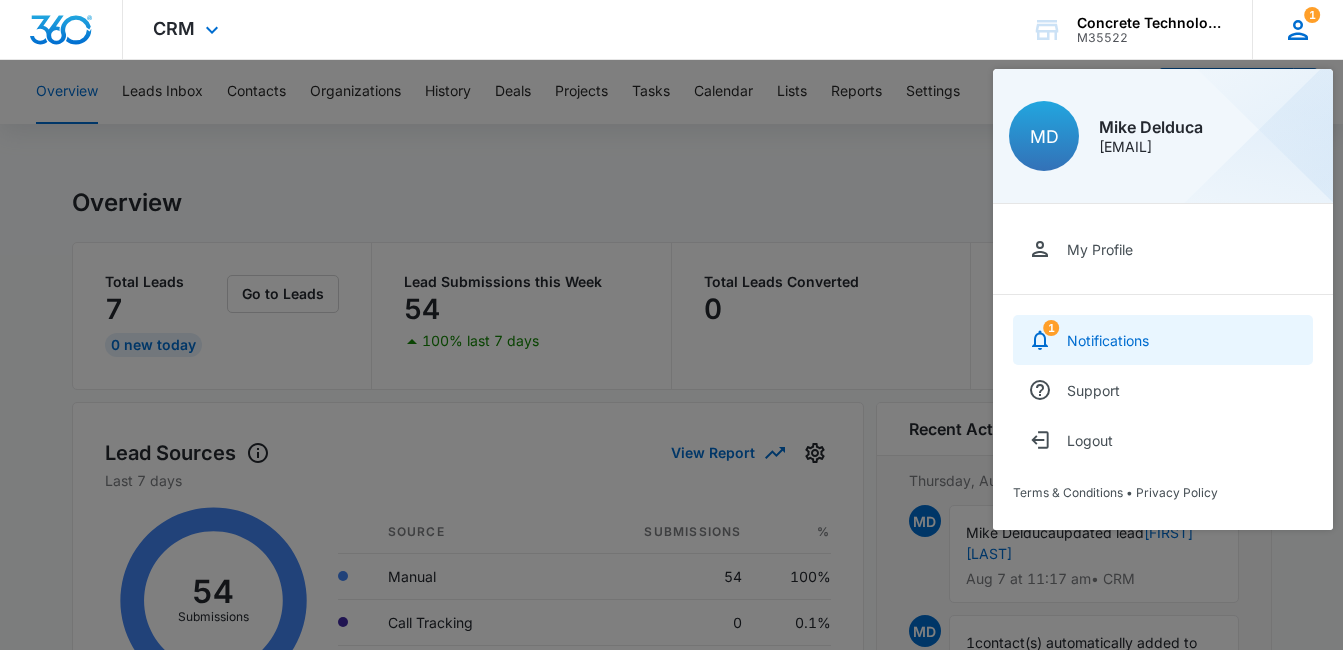 click on "Notifications" at bounding box center [1108, 340] 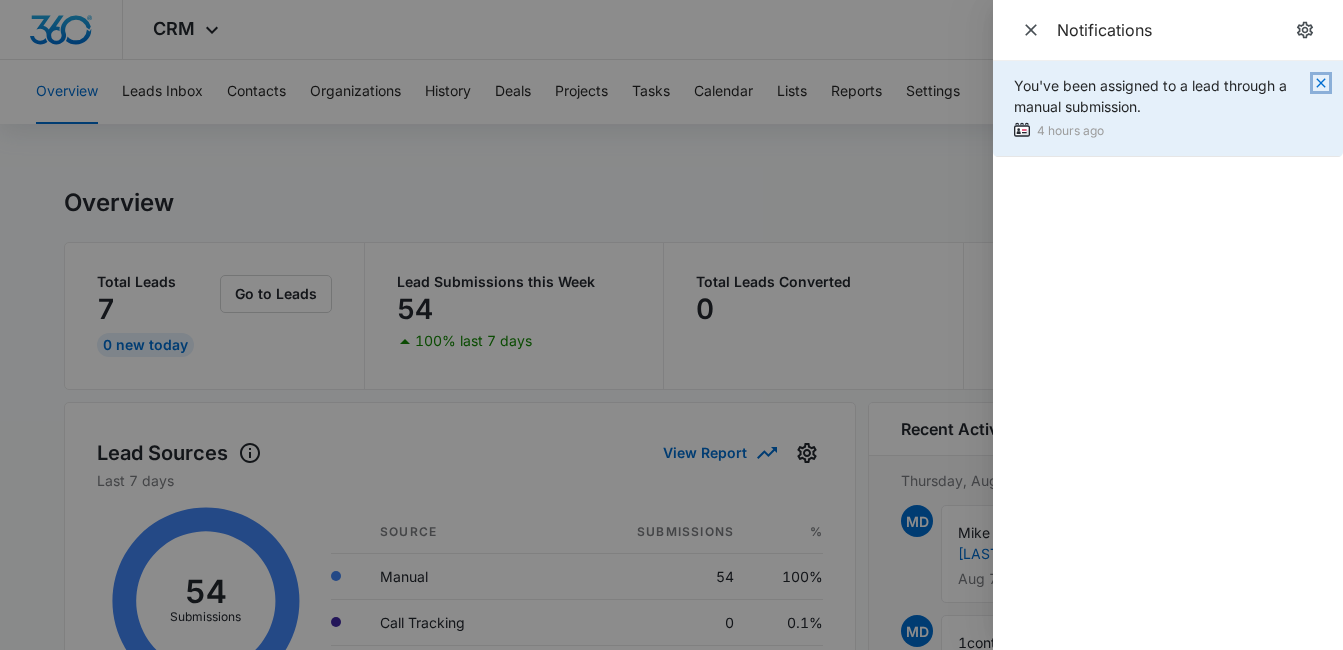 click 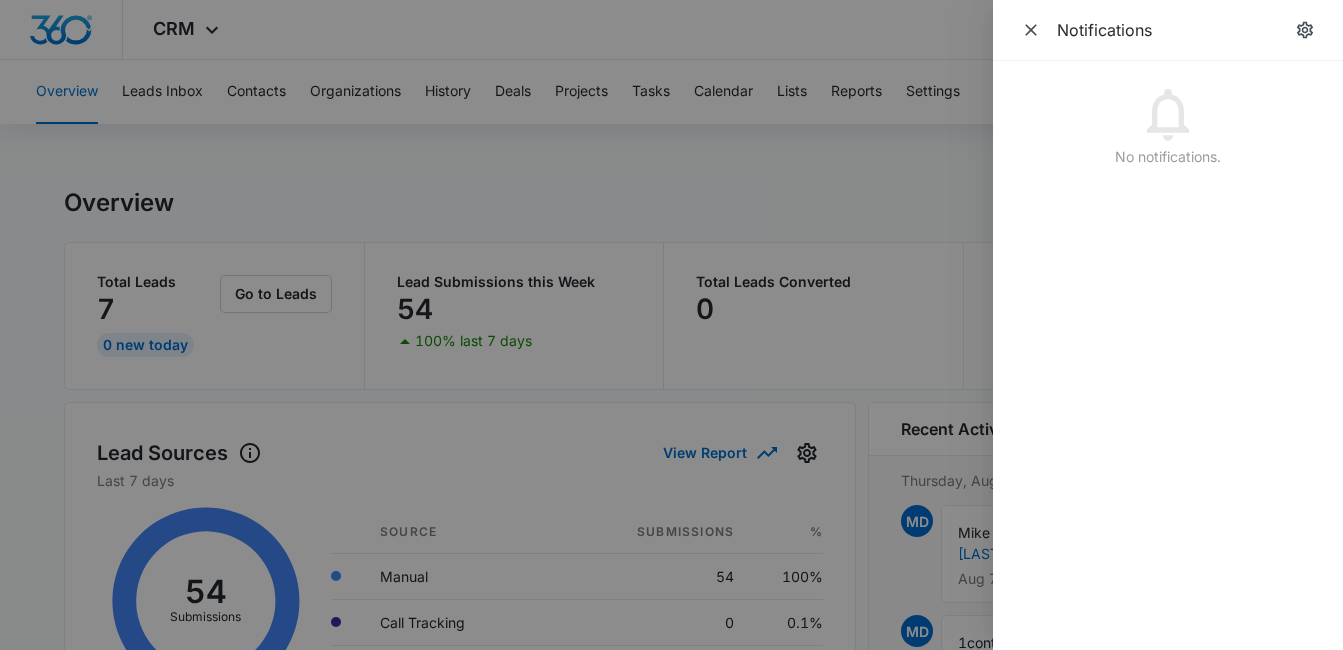 click at bounding box center [671, 325] 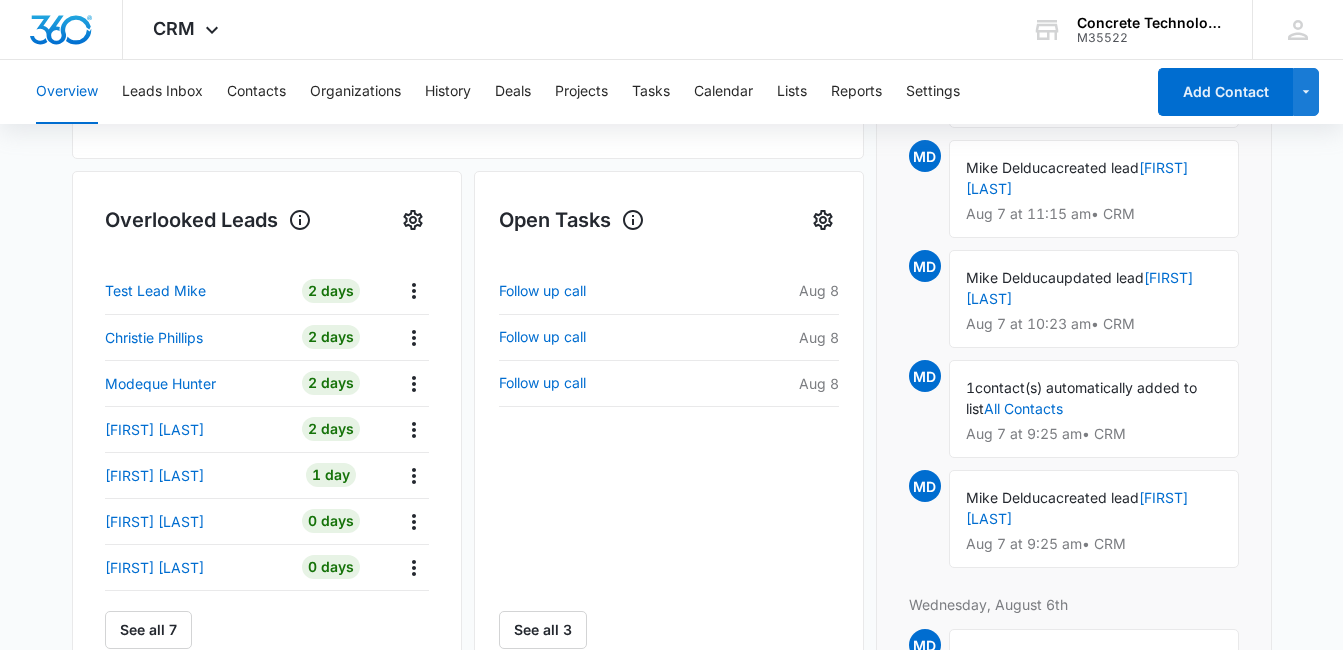 scroll, scrollTop: 673, scrollLeft: 0, axis: vertical 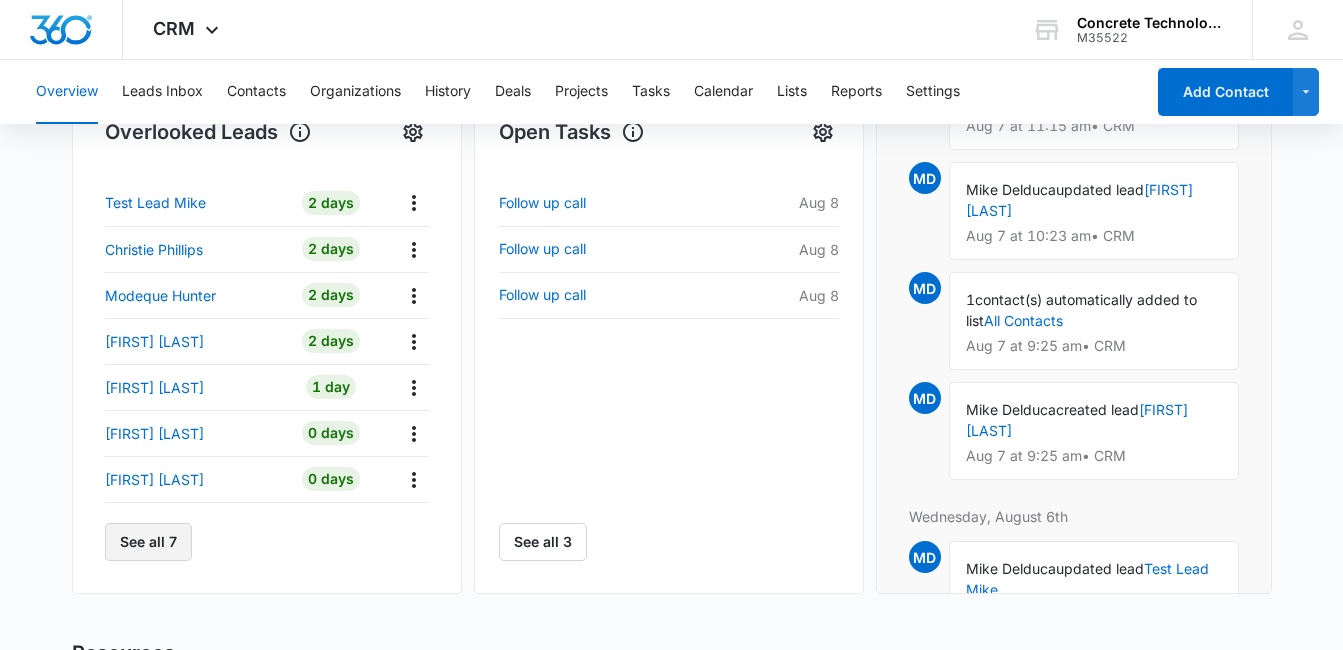 click on "See all 7" at bounding box center [148, 542] 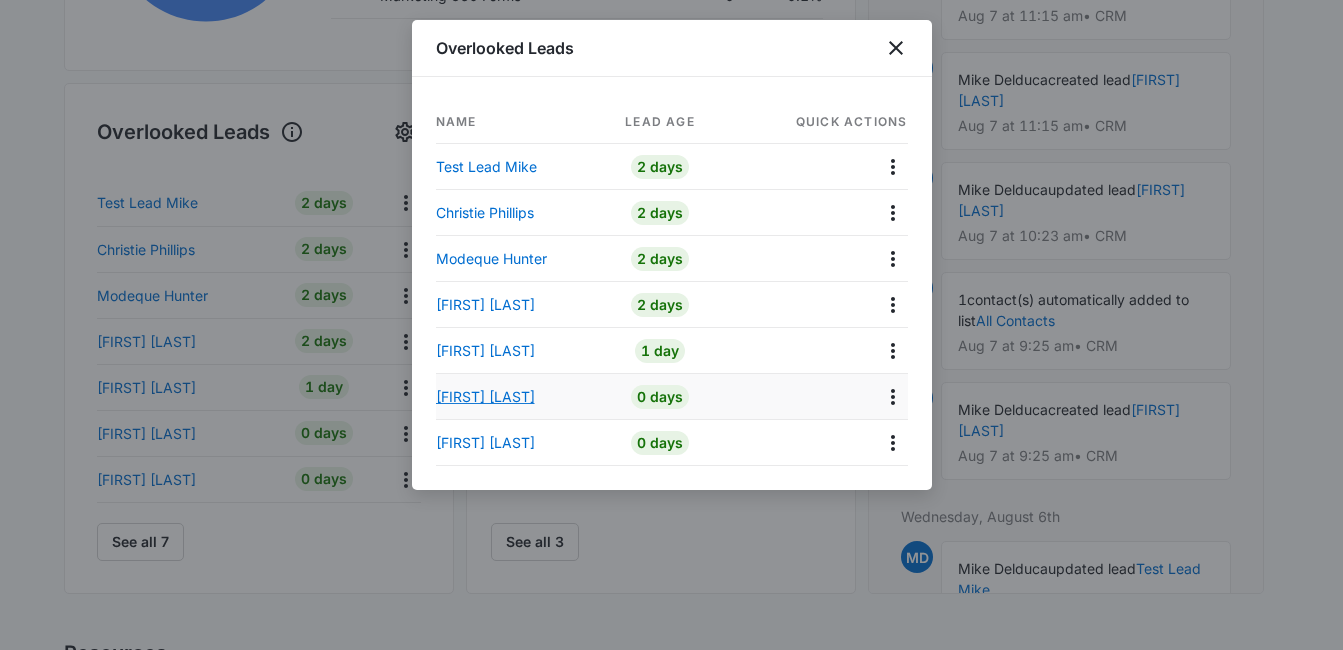 click on "[FIRST] [LAST]" at bounding box center [485, 396] 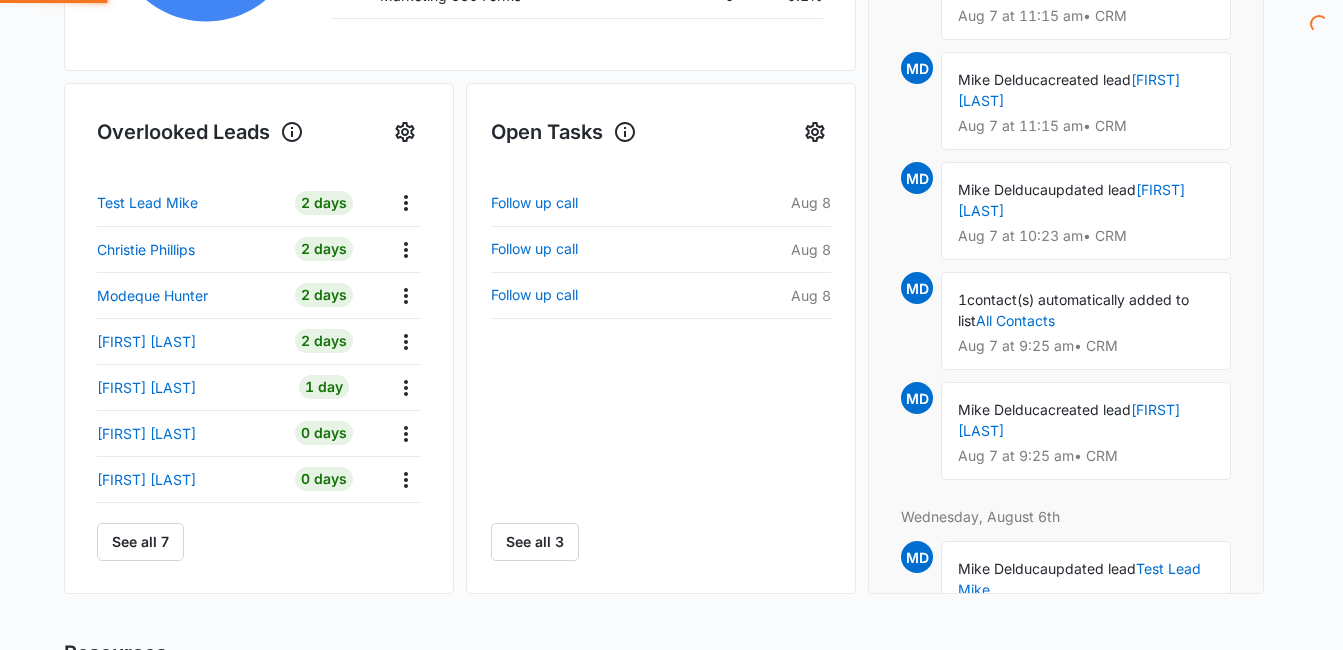scroll, scrollTop: 0, scrollLeft: 0, axis: both 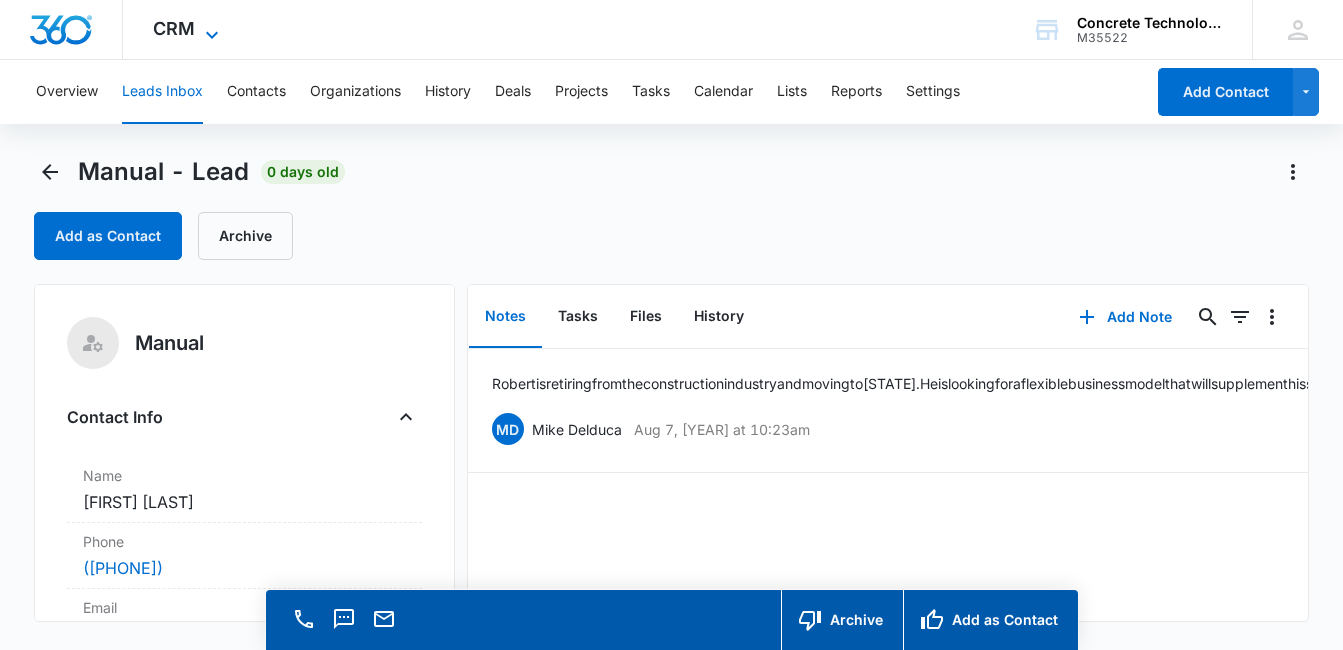 click 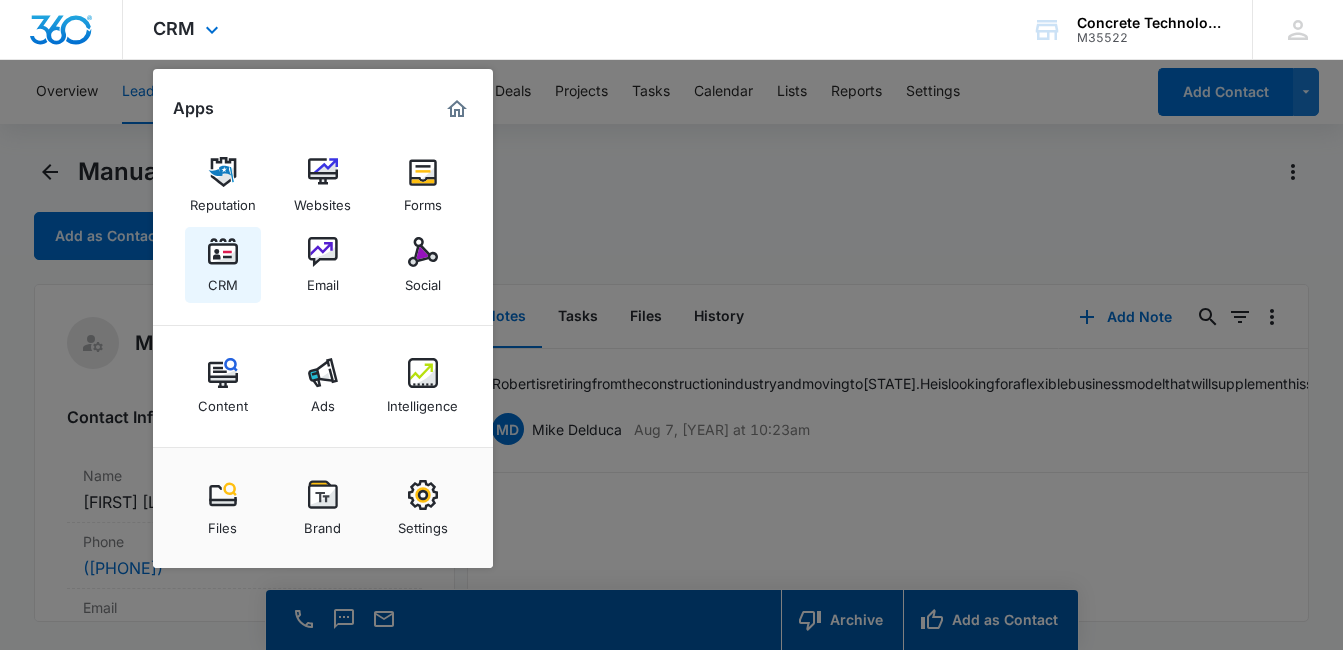 click at bounding box center (223, 252) 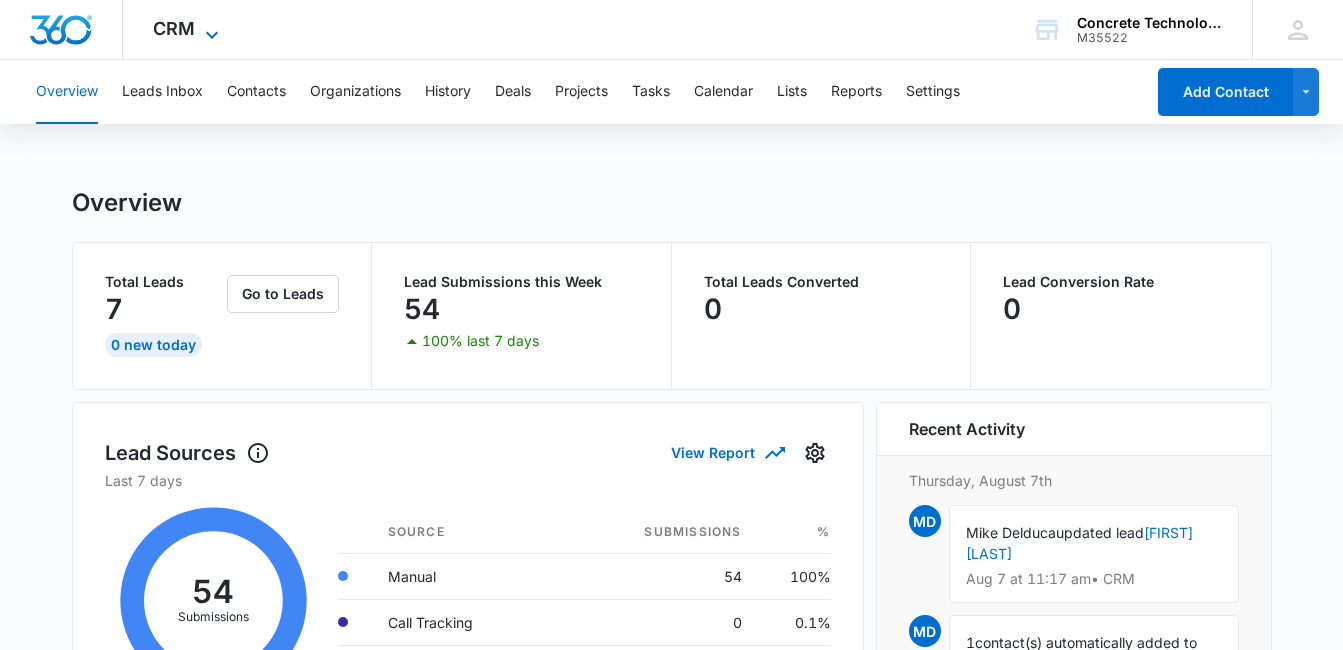 click 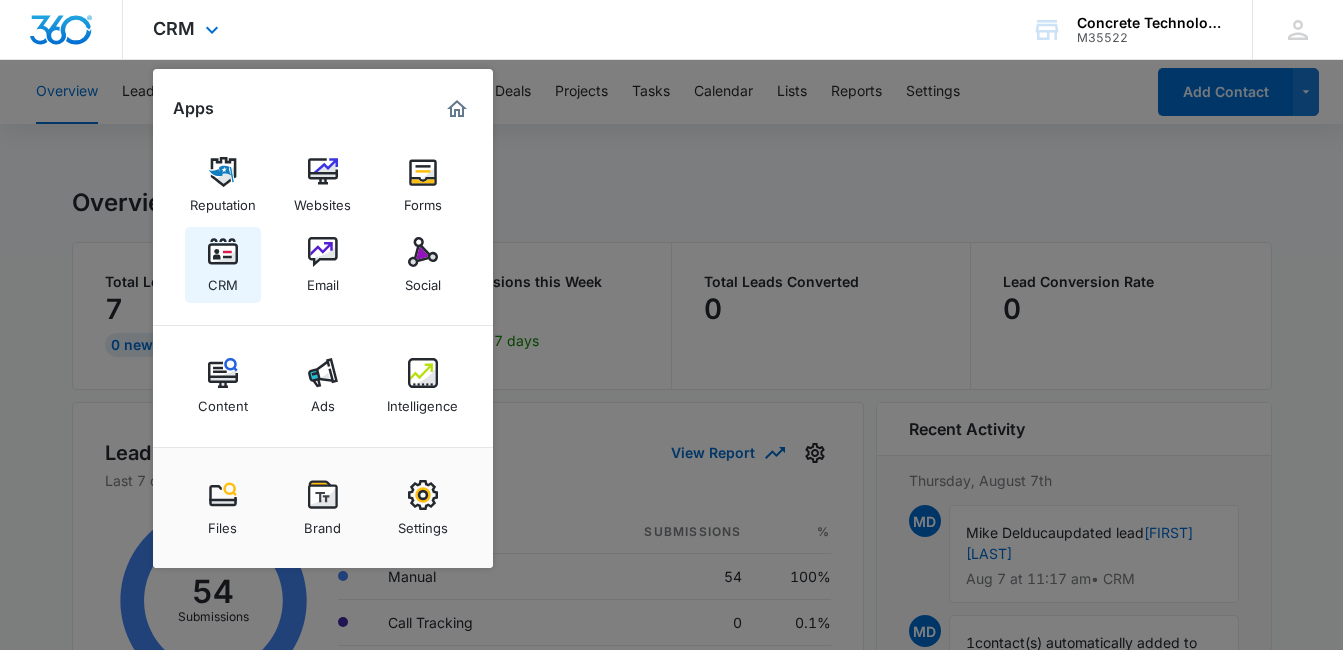 click at bounding box center [223, 252] 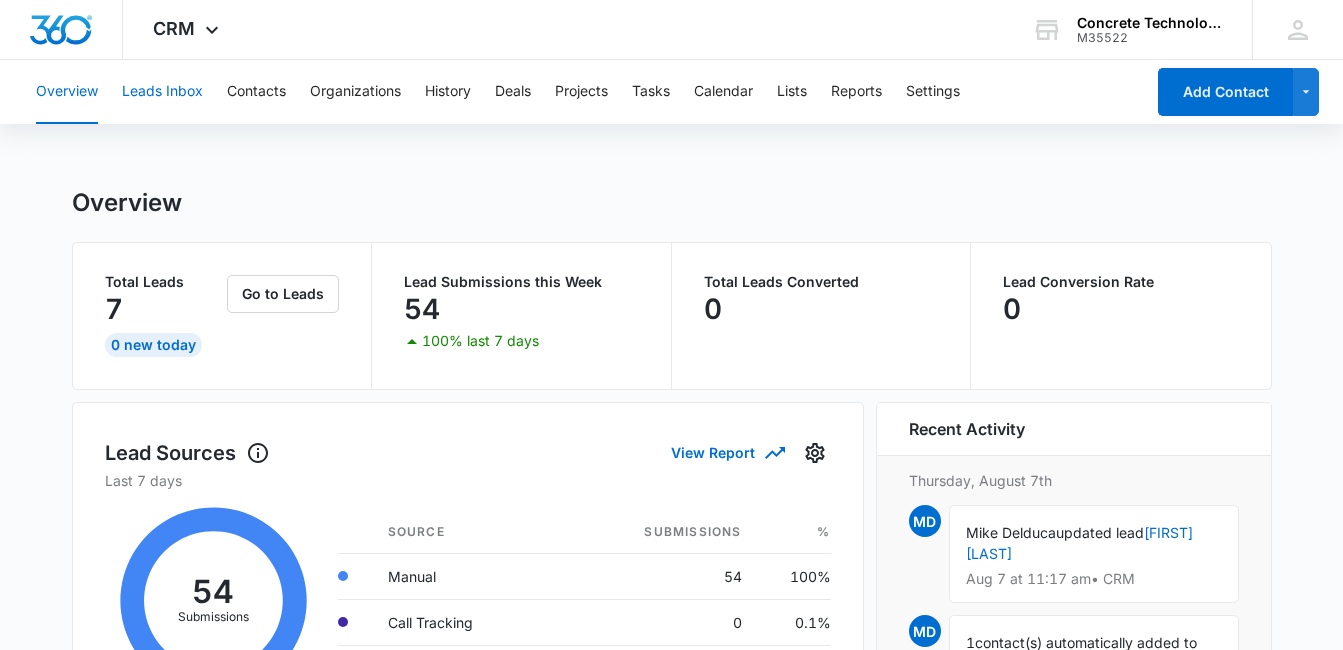 click on "Leads Inbox" at bounding box center [162, 92] 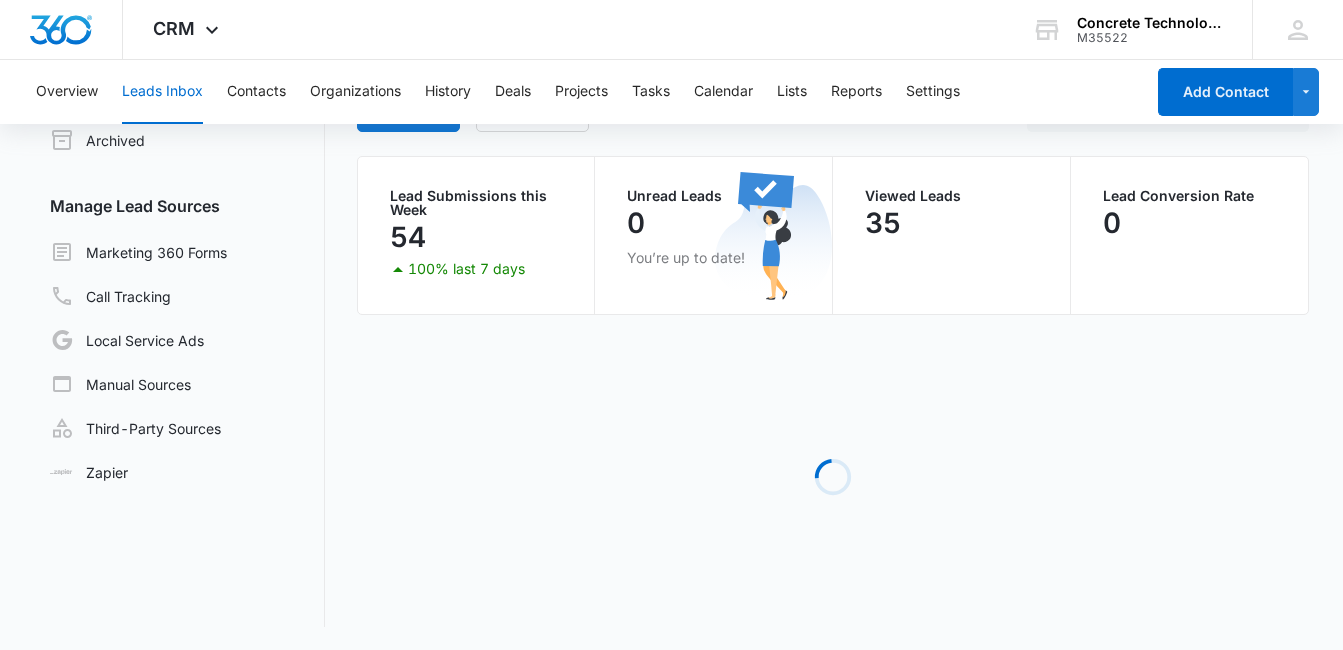 scroll, scrollTop: 129, scrollLeft: 0, axis: vertical 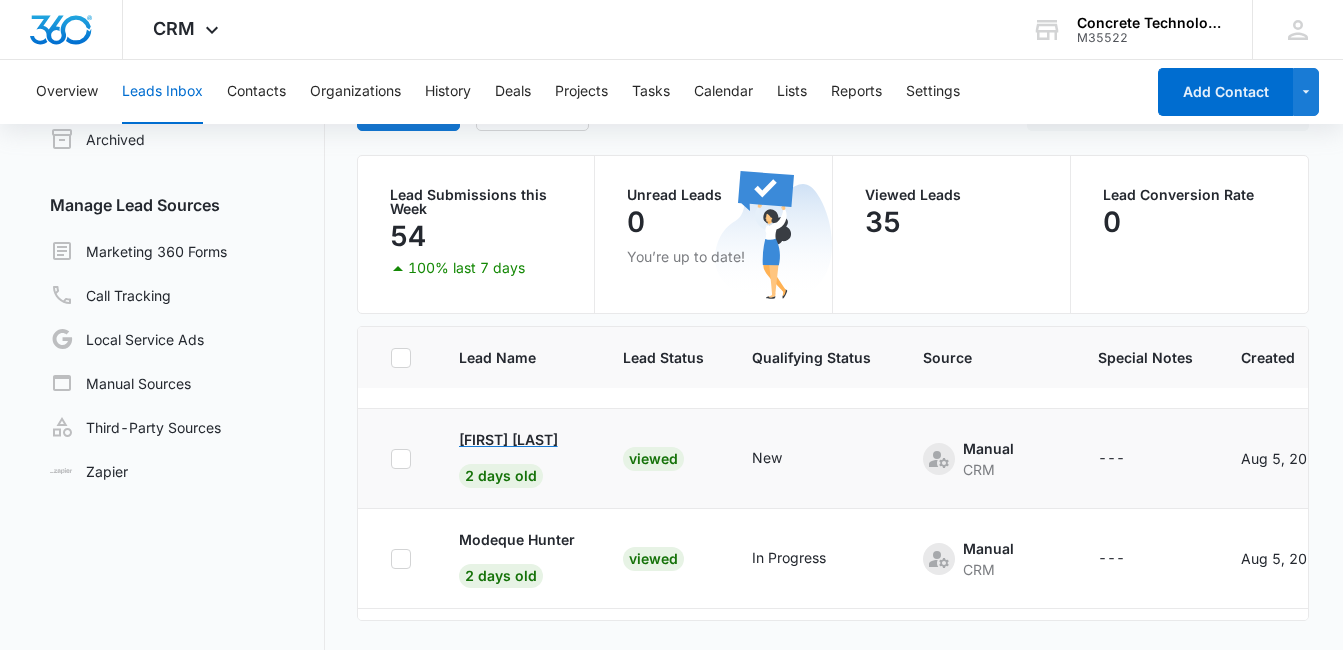 click on "[FIRST] [LAST]" at bounding box center [508, 439] 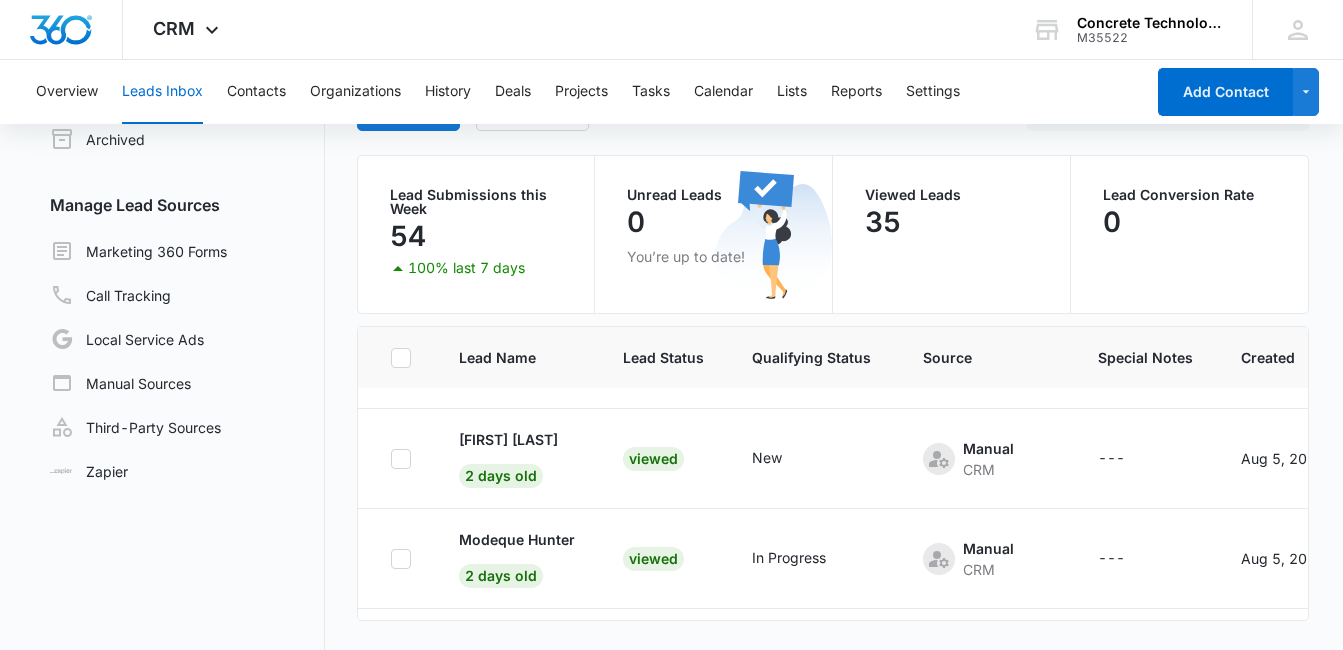 scroll, scrollTop: 0, scrollLeft: 0, axis: both 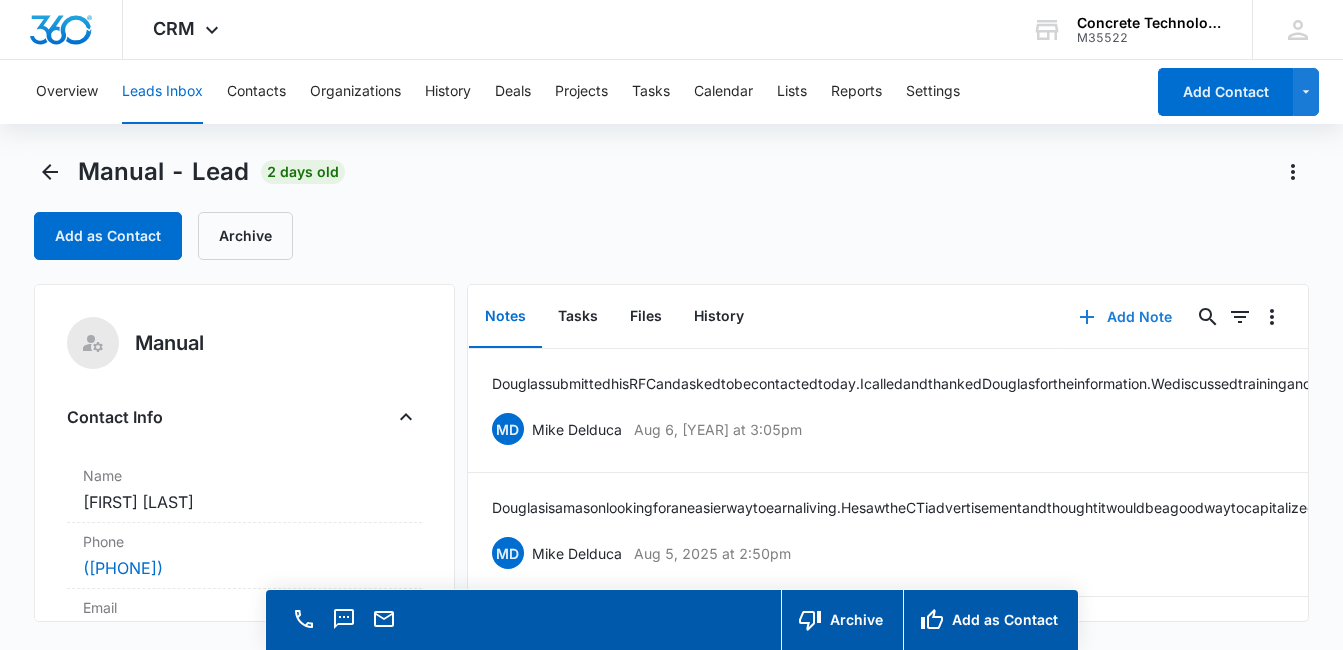 click on "Add Note" at bounding box center (1125, 317) 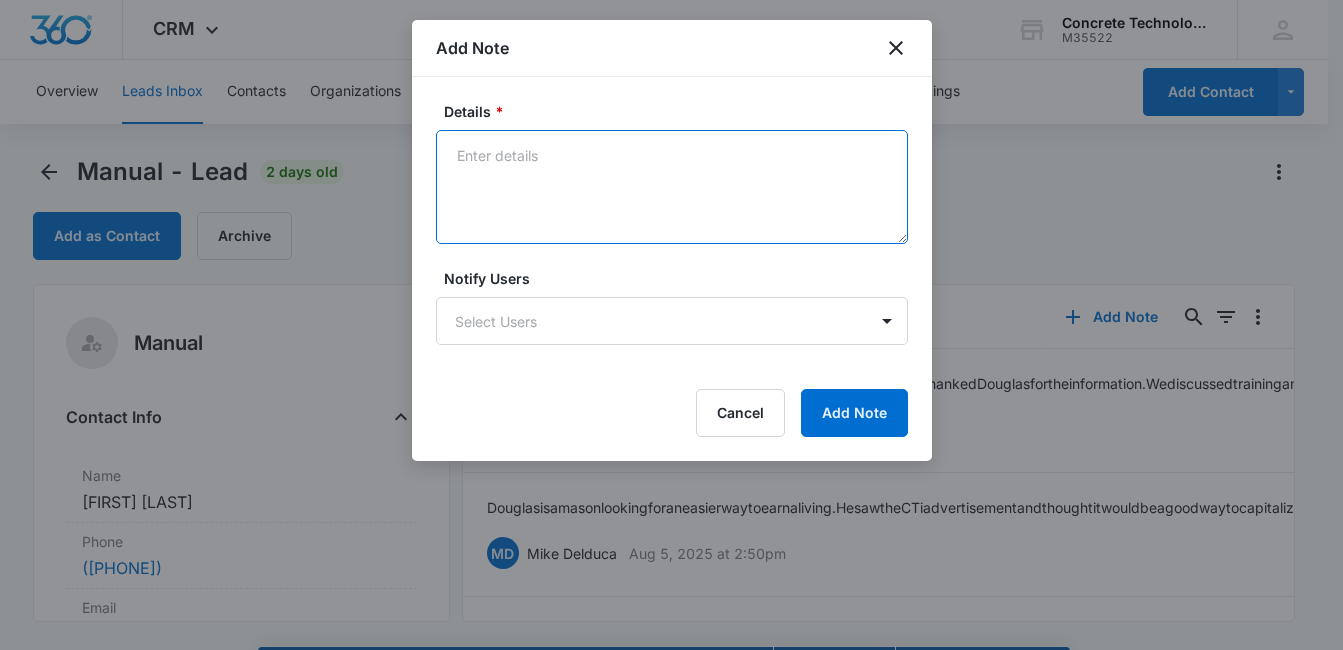 click on "Details *" at bounding box center (672, 187) 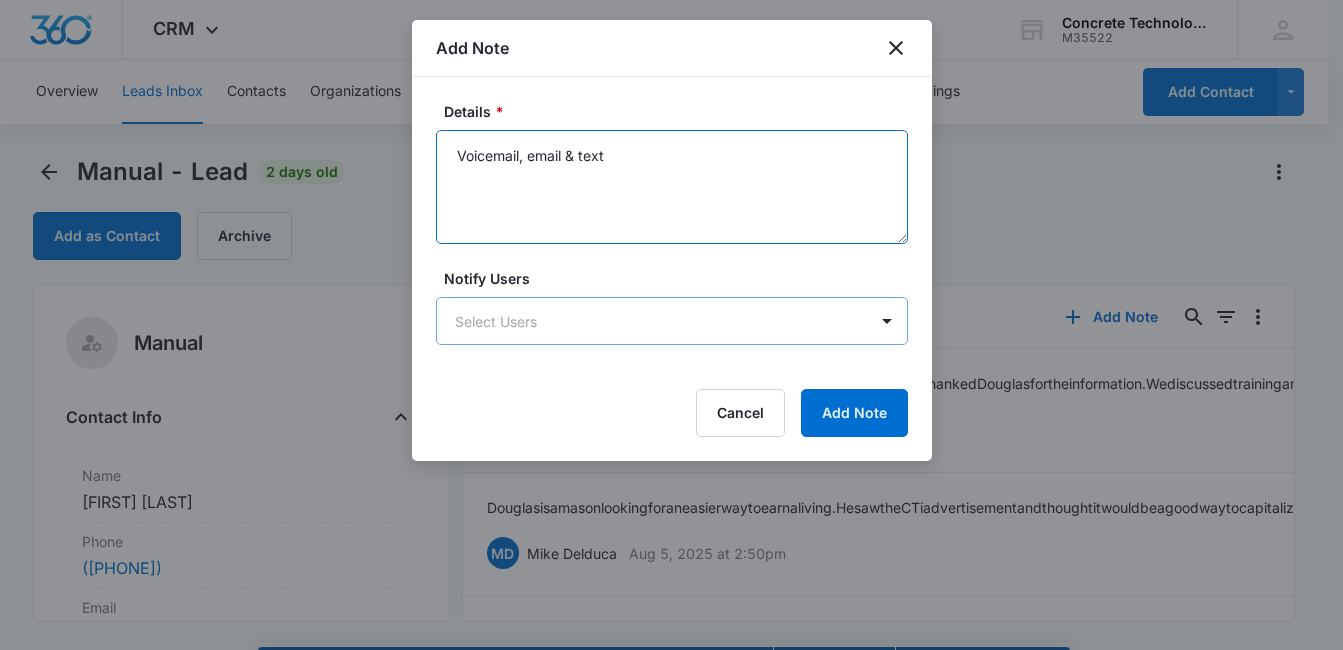 type on "Voicemail, email & text" 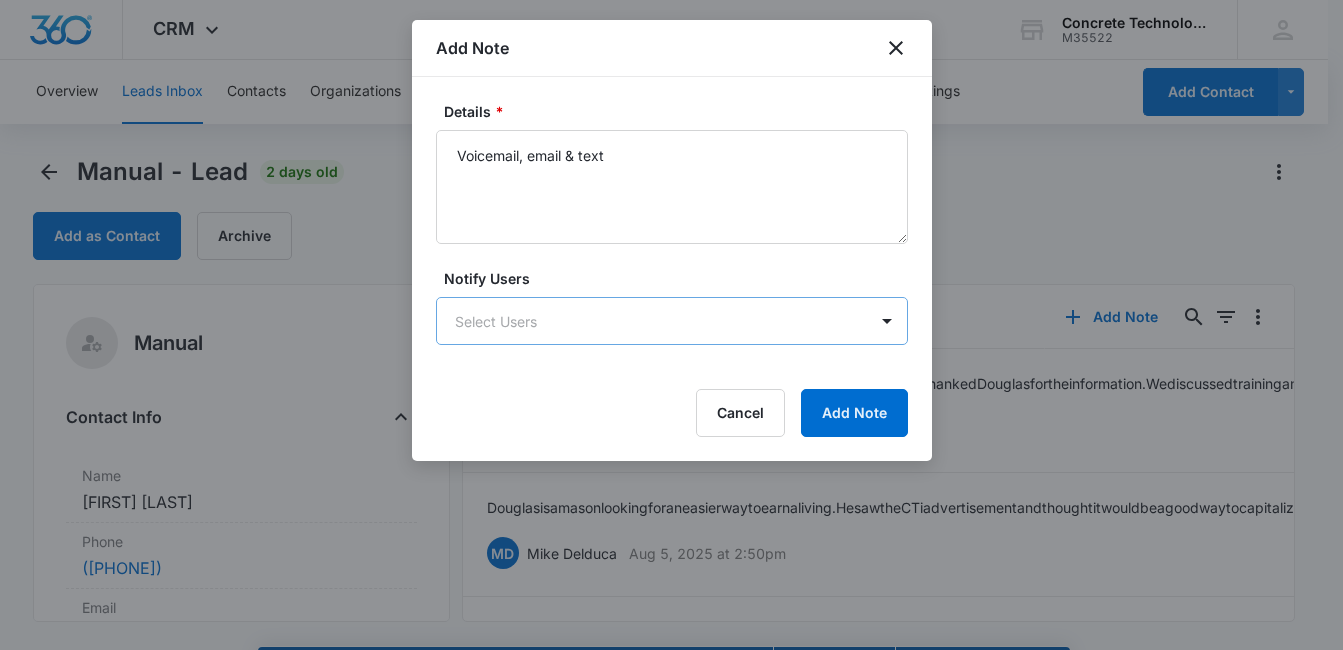 click on "CRM Apps Reputation Websites Forms CRM Email Social Content Ads Intelligence Files Brand Settings Concrete Technology M35522 Your Accounts View All MD [FIRST] [LAST] [EMAIL] My Profile Notifications Support Logout Terms & Conditions   •   Privacy Policy Overview Leads Inbox Contacts Organizations History Deals Projects Tasks Calendar Lists Reports Settings Add Contact Manual - Lead 2 days old Add as Contact Archive Manual Contact Info Name Cancel Save Changes [FIRST] [LAST] Phone Cancel Save Changes ([PHONE]) Email Cancel Save Changes [EMAIL] Organization Cancel Save Changes --- Address Cancel Save Changes [CITY] [STATE] [POSTAL_CODE] Details Qualifying Status Cancel Save Changes New Lead Source Manual Lead Status Viewed Special Notes Cancel Save Changes --- Contact Type Cancel Save Changes From Leads Contact Status Cancel Save Changes None Assigned To Cancel Save Changes MD [FIRST] [LAST] Tags Cancel Save Changes --- Next Contact Date Cancel Save Changes --- Color Tag Current Color: ID" at bounding box center (671, 353) 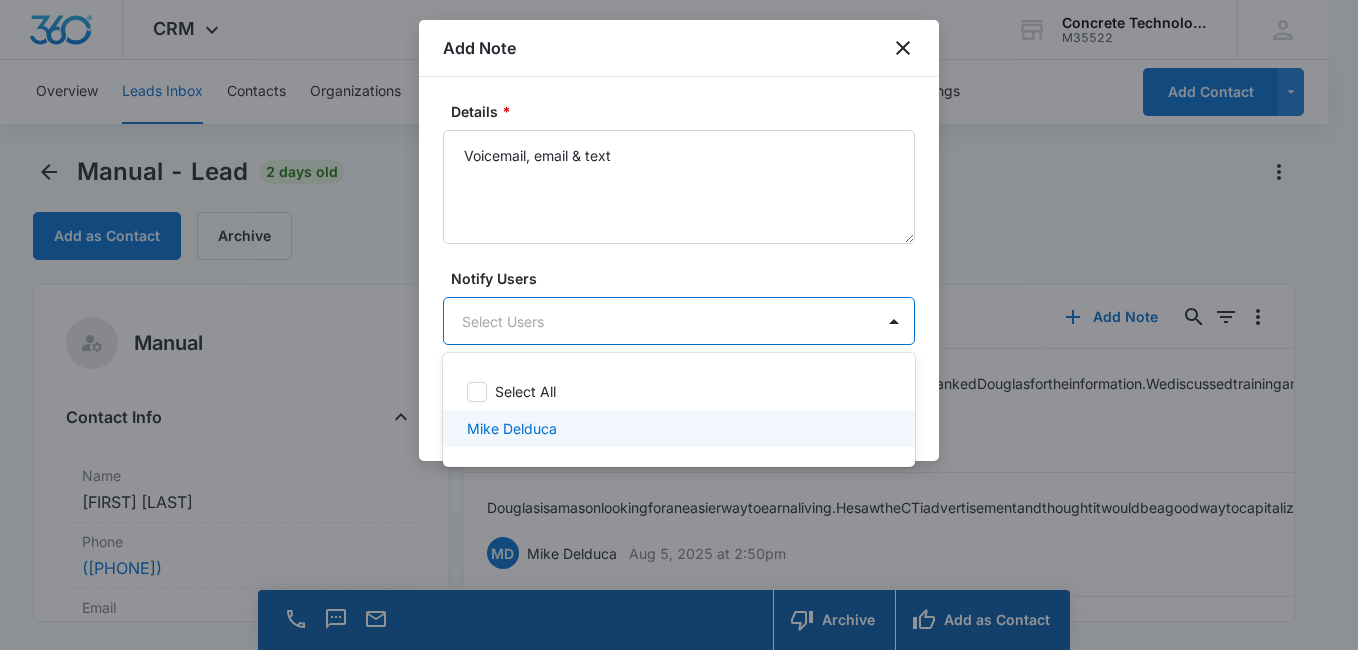 click on "Mike Delduca" at bounding box center [677, 428] 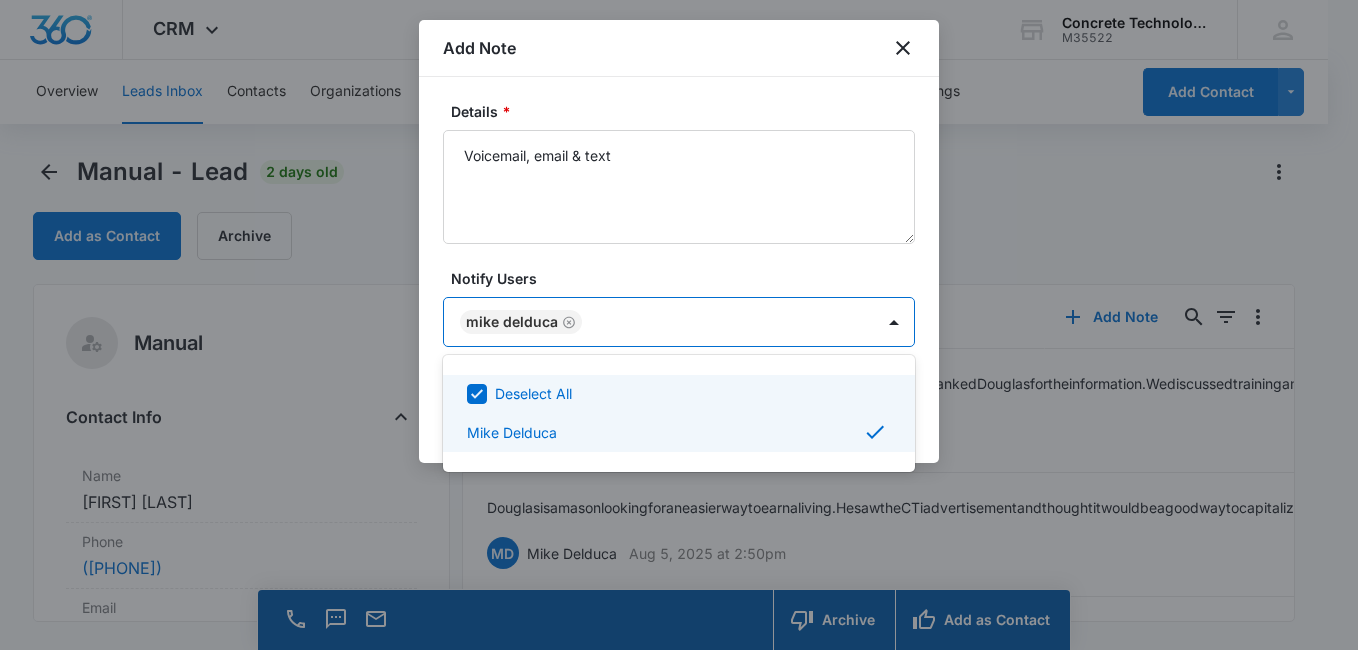 click at bounding box center (679, 325) 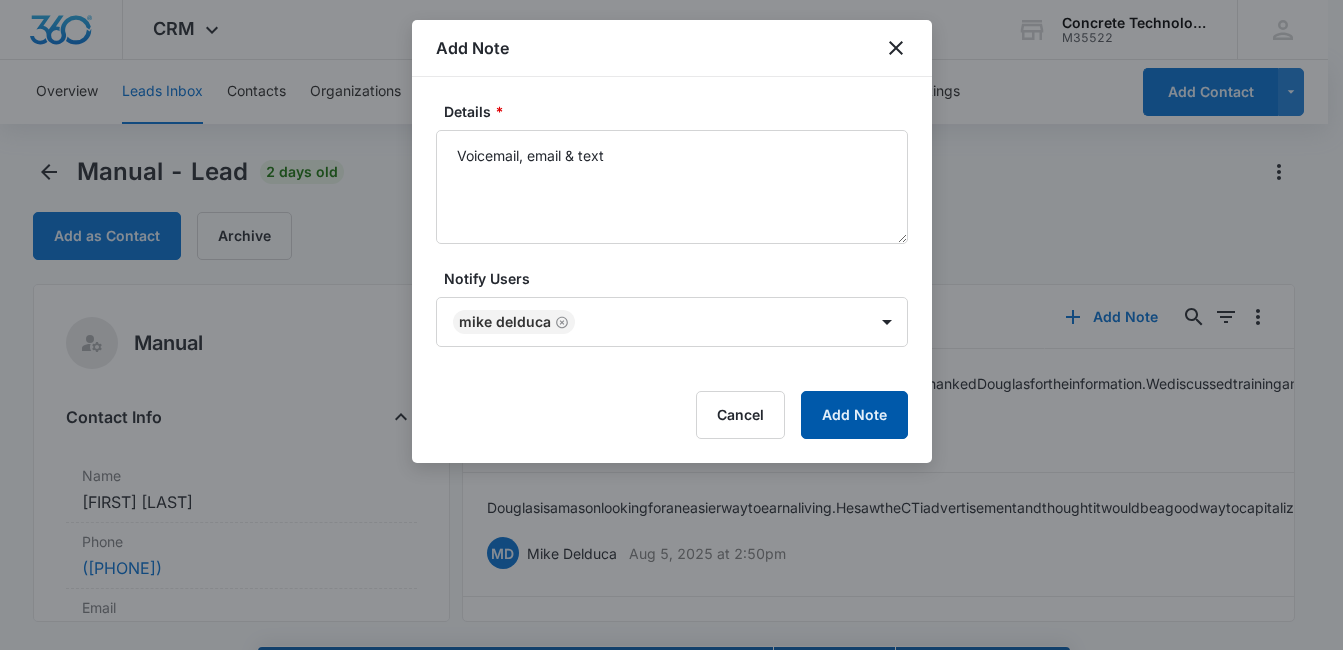 click on "Add Note" at bounding box center [854, 415] 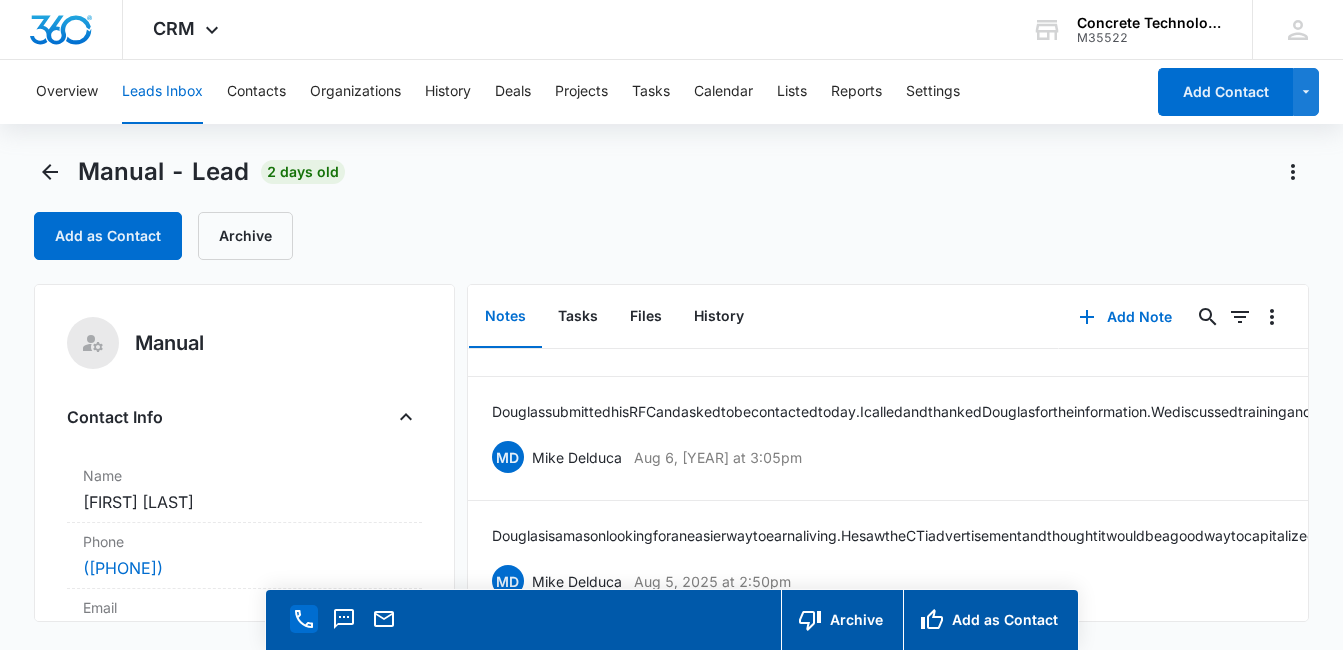 click 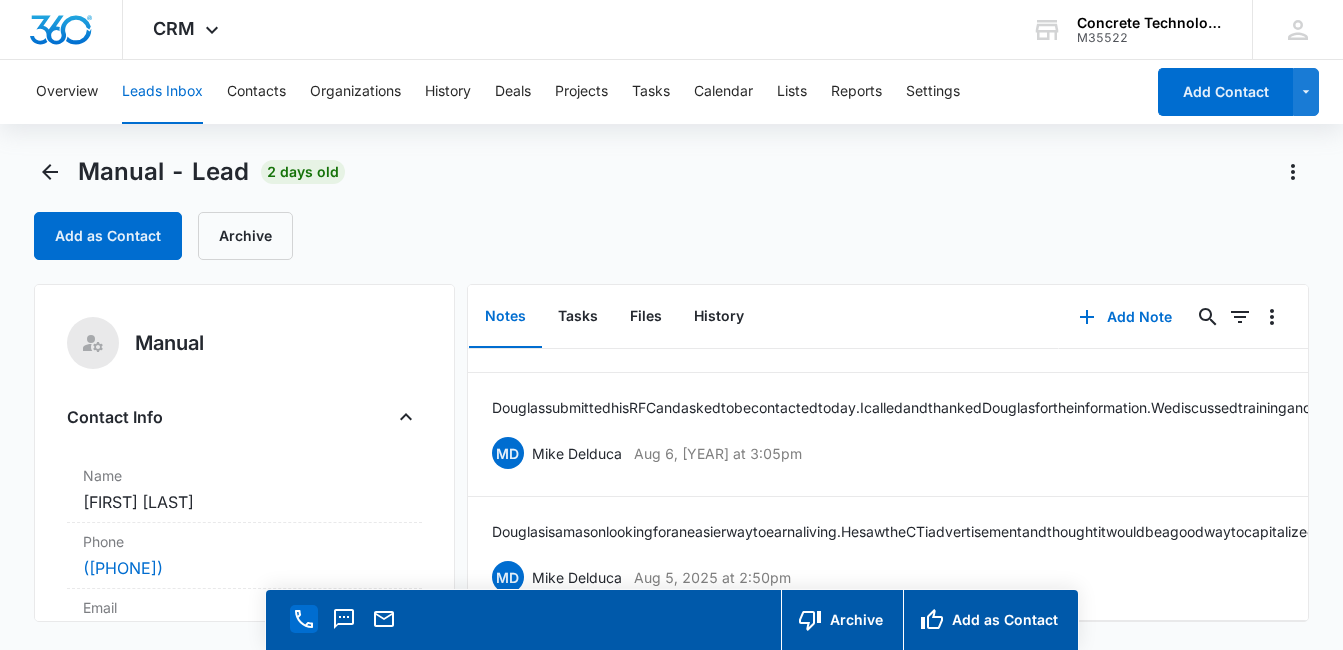 scroll, scrollTop: 220, scrollLeft: 0, axis: vertical 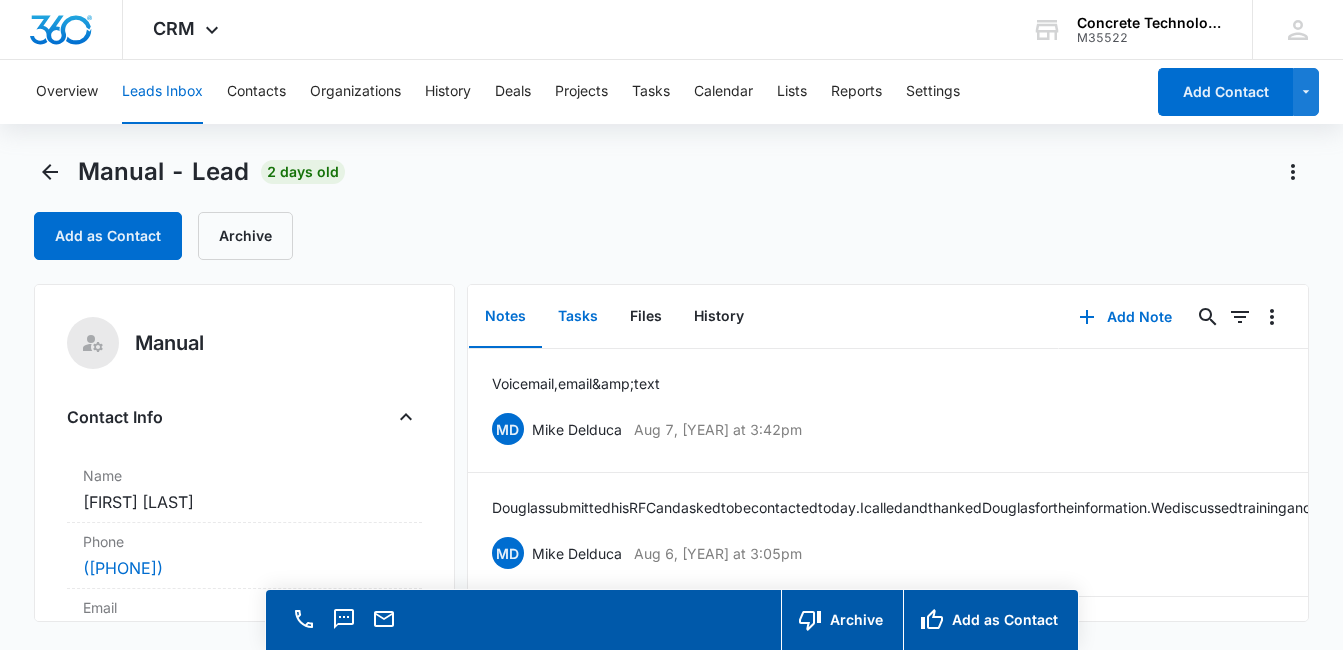 click on "Tasks" at bounding box center [578, 317] 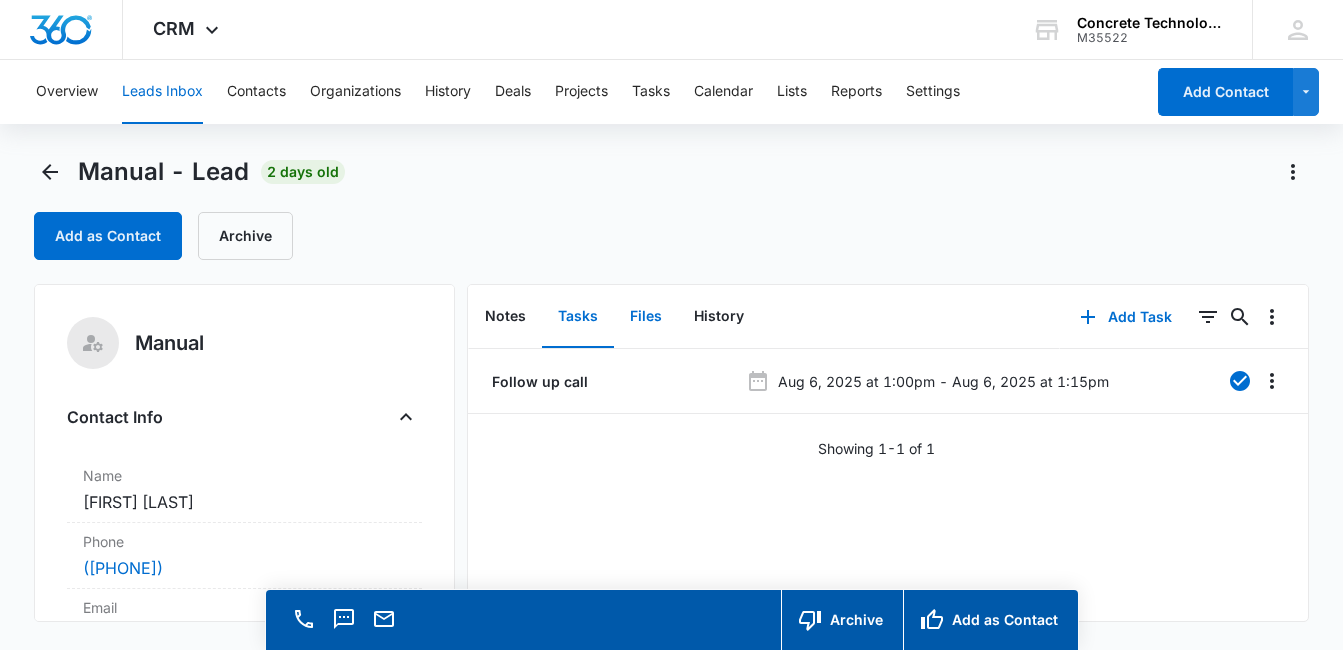 click on "Files" at bounding box center [646, 317] 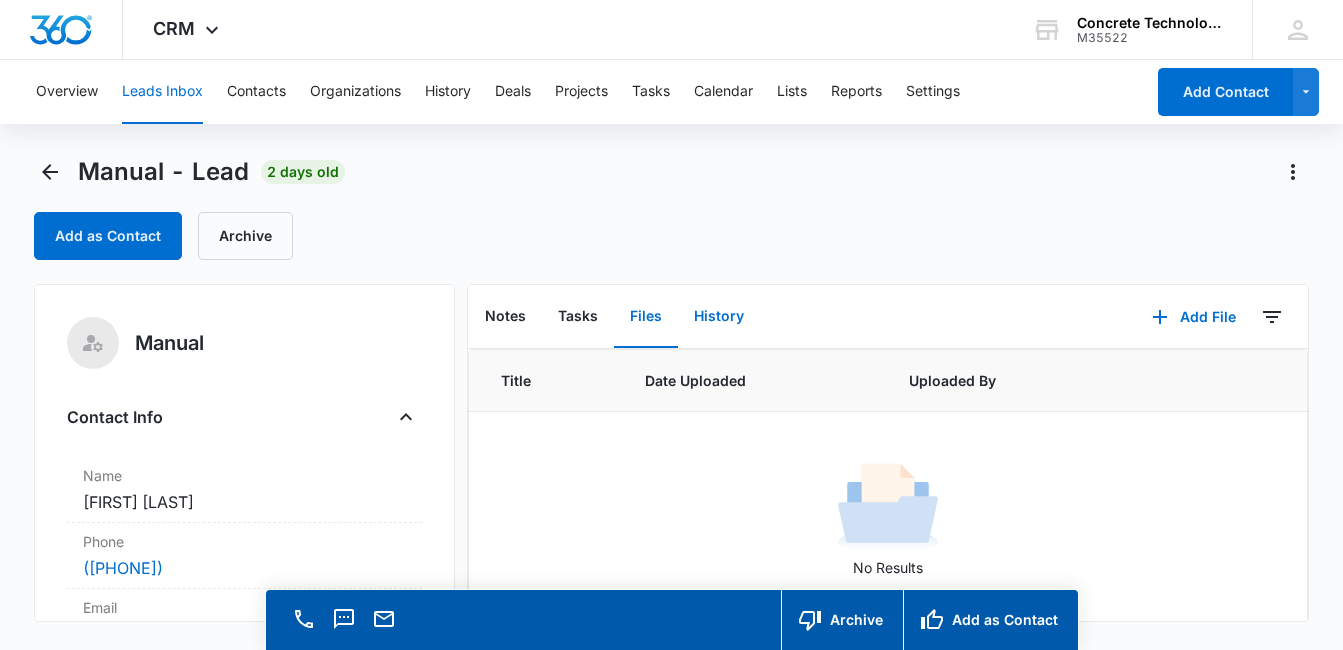 click on "History" at bounding box center (719, 317) 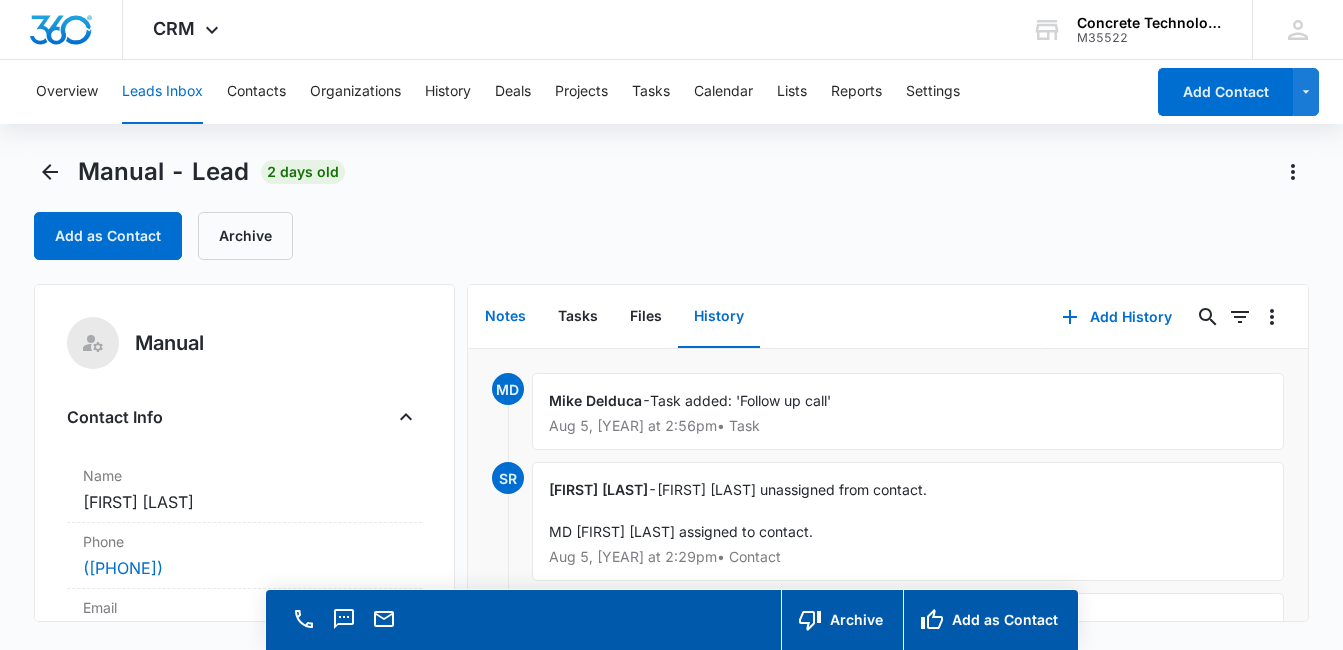 click on "Notes" at bounding box center (505, 317) 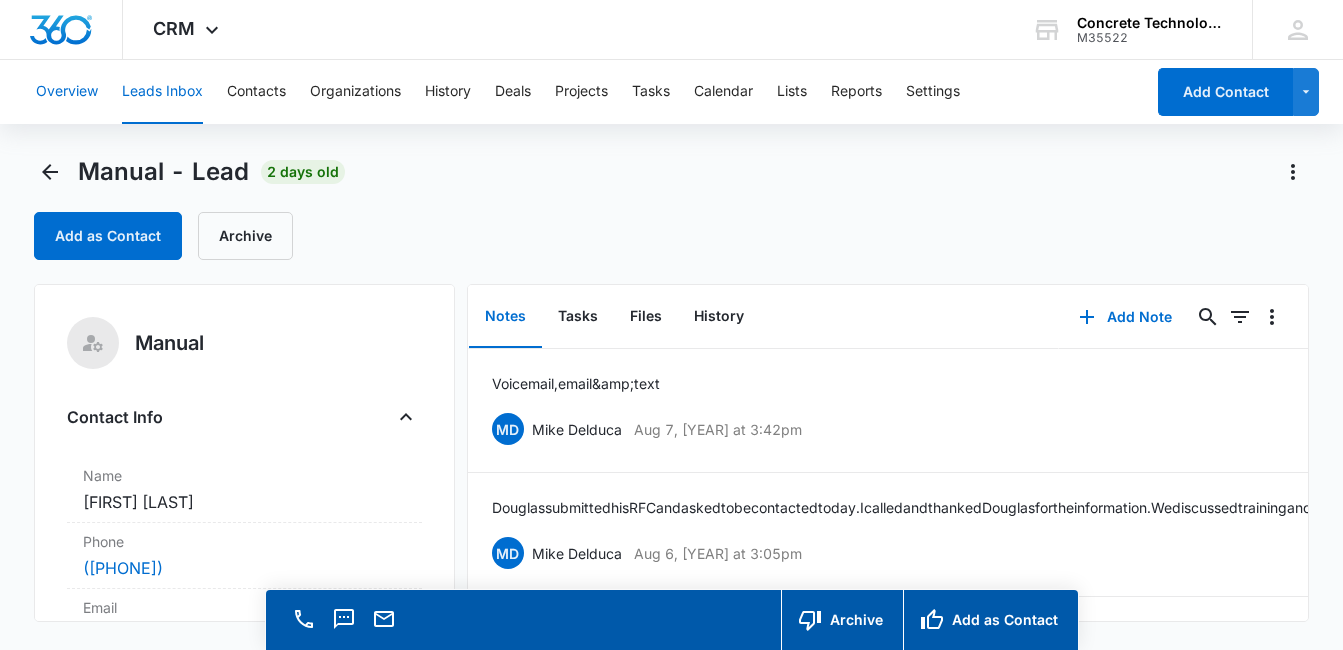 click on "Overview" at bounding box center (67, 92) 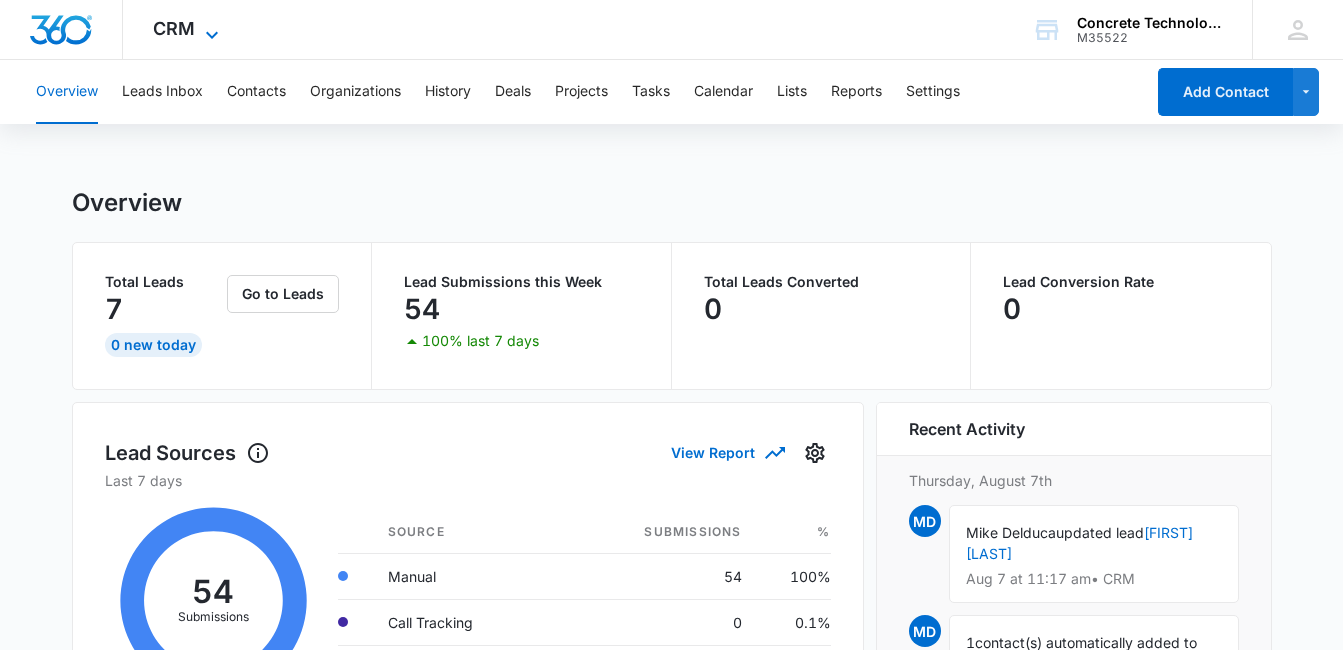 click 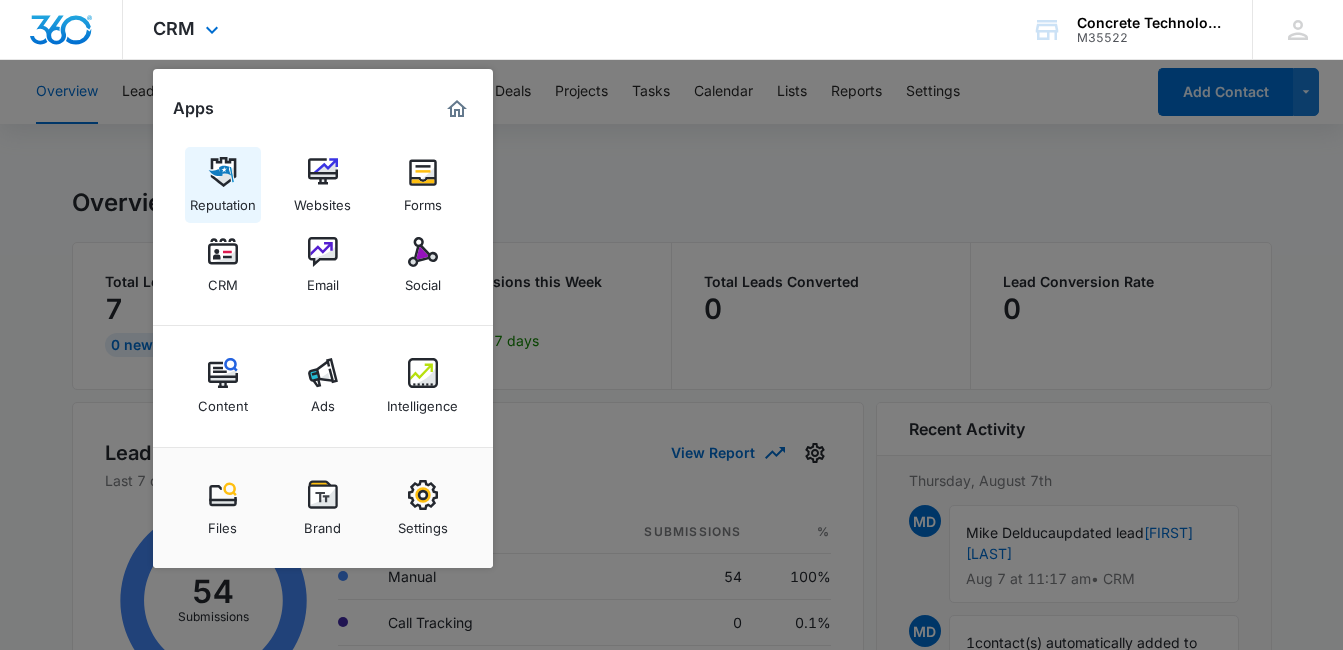click on "Reputation" at bounding box center (223, 185) 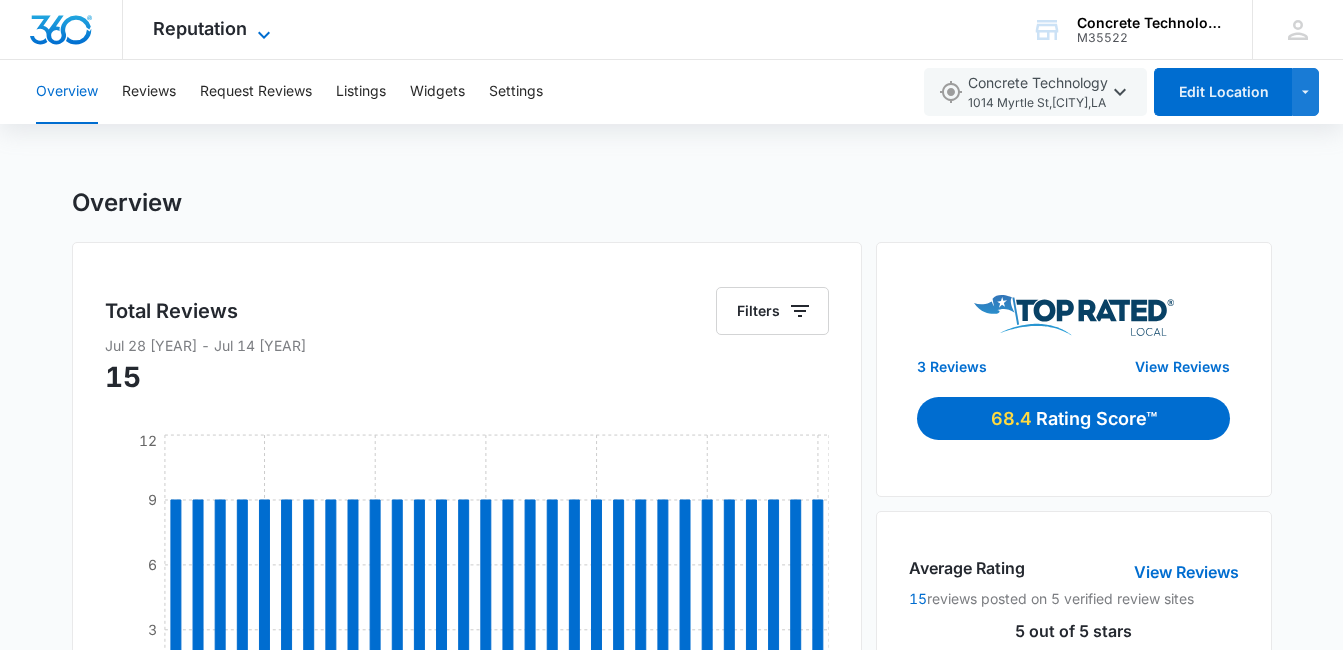 click 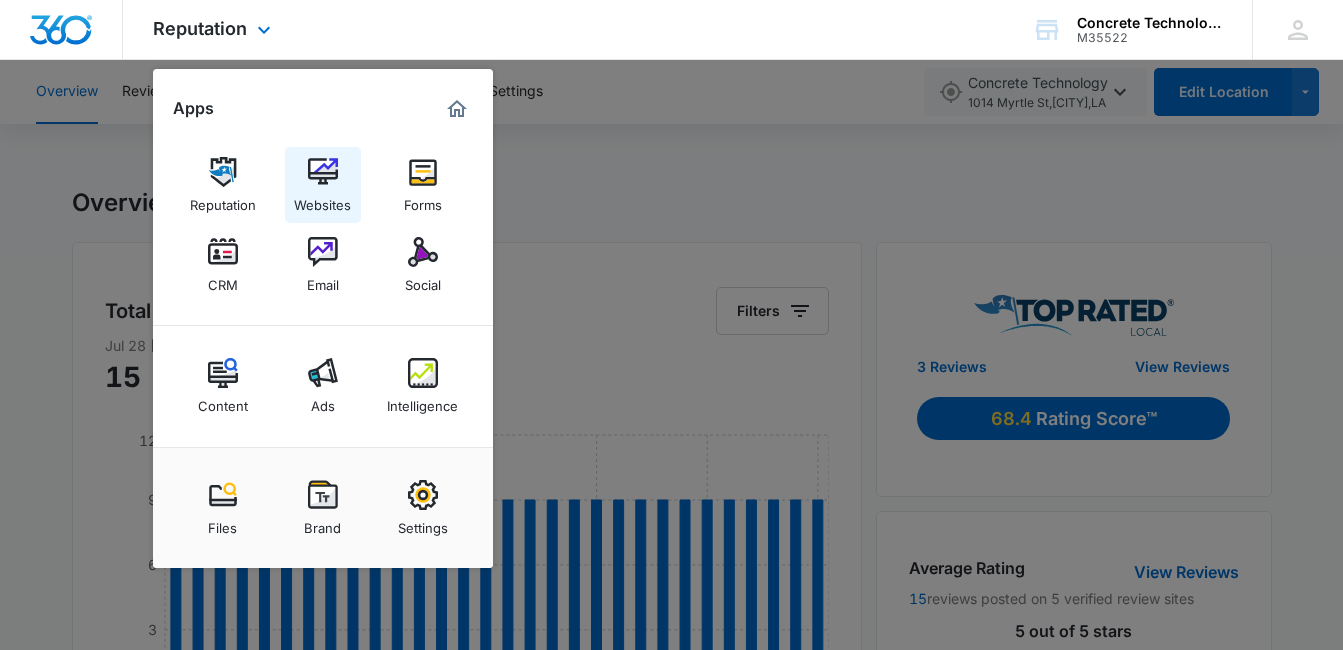 click on "Websites" at bounding box center [322, 200] 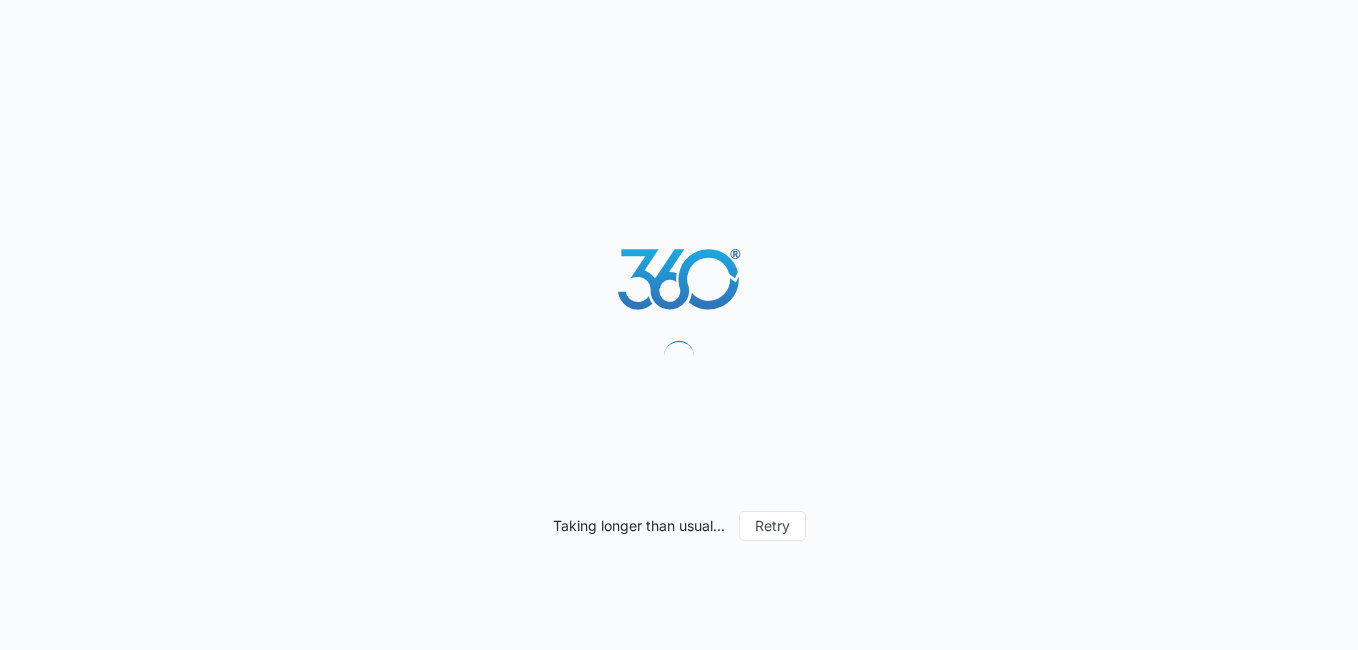 scroll, scrollTop: 0, scrollLeft: 0, axis: both 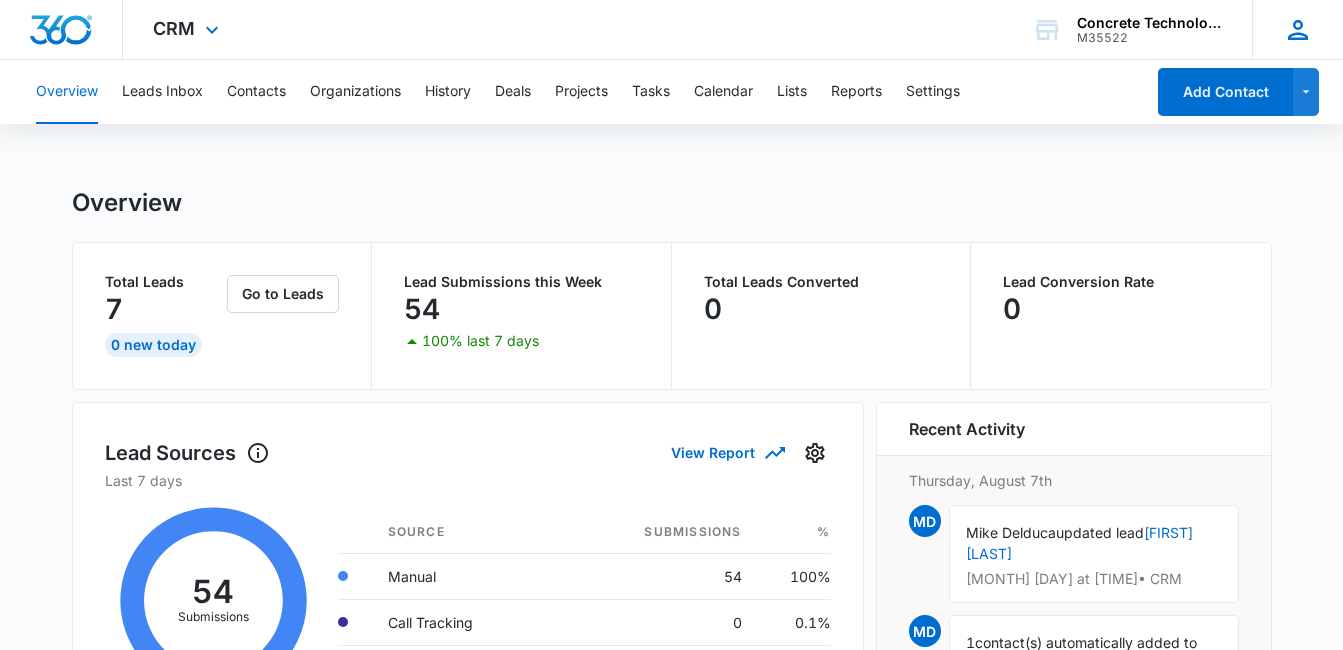 click 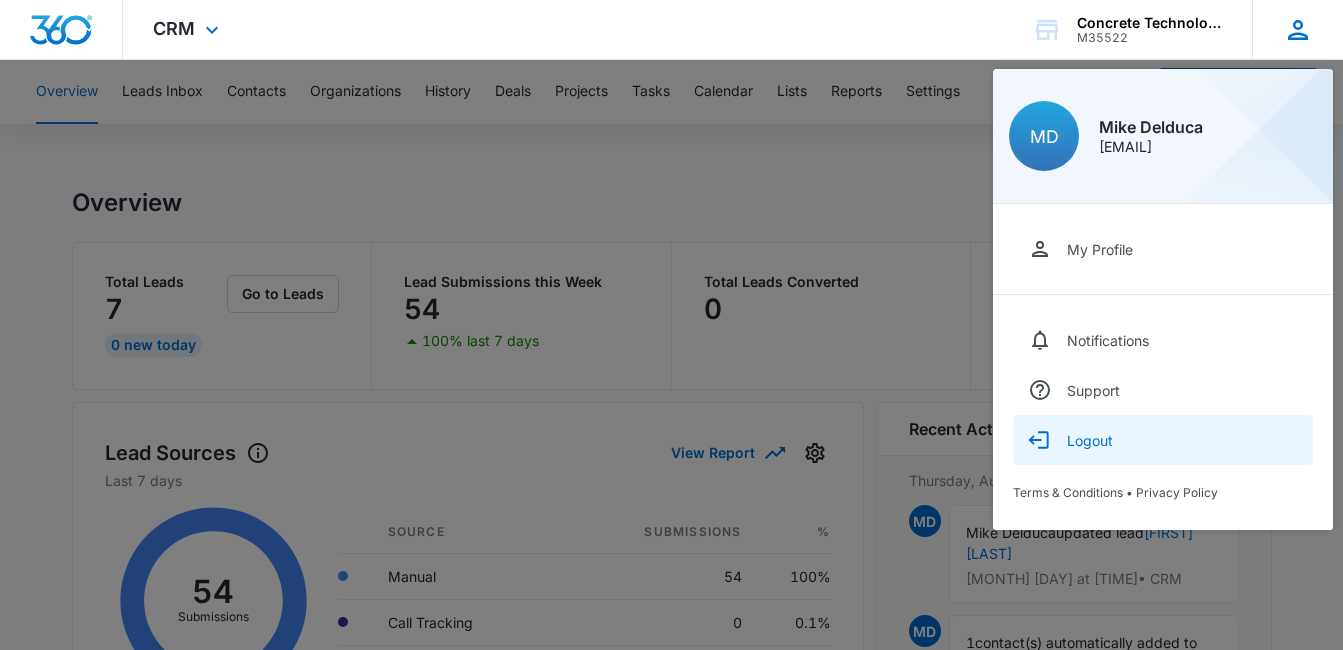 click on "Logout" at bounding box center [1163, 440] 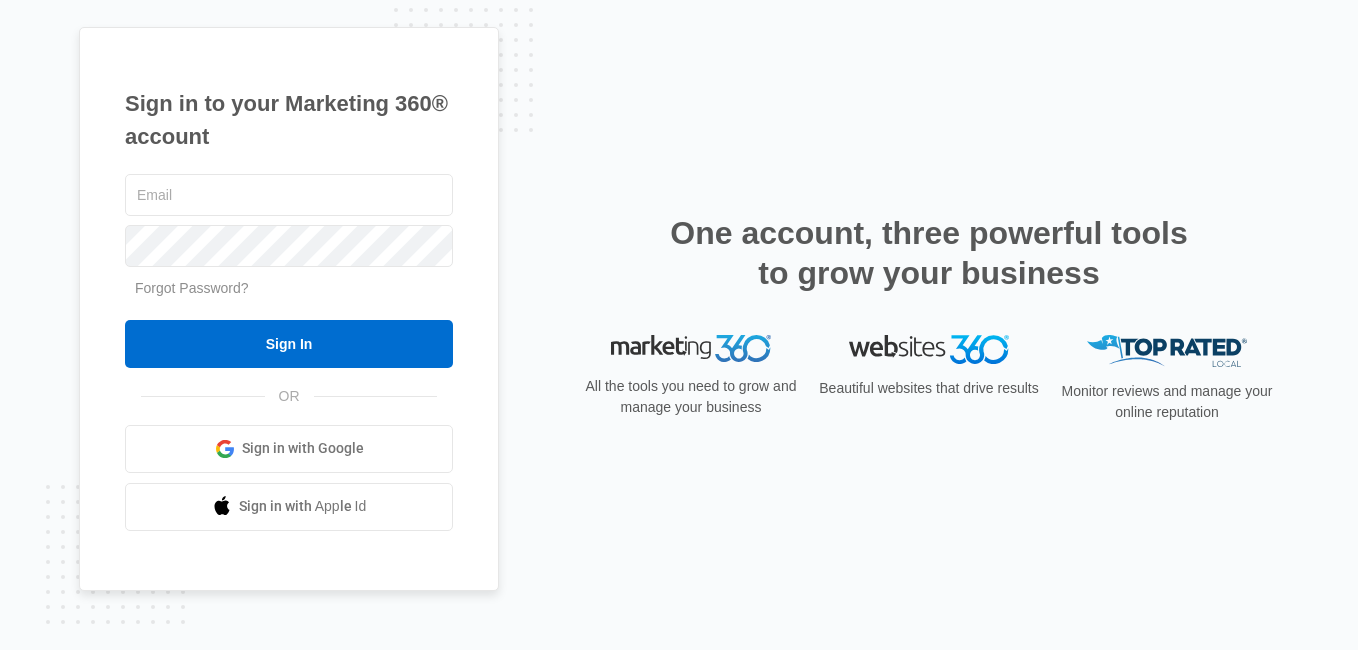 scroll, scrollTop: 0, scrollLeft: 0, axis: both 